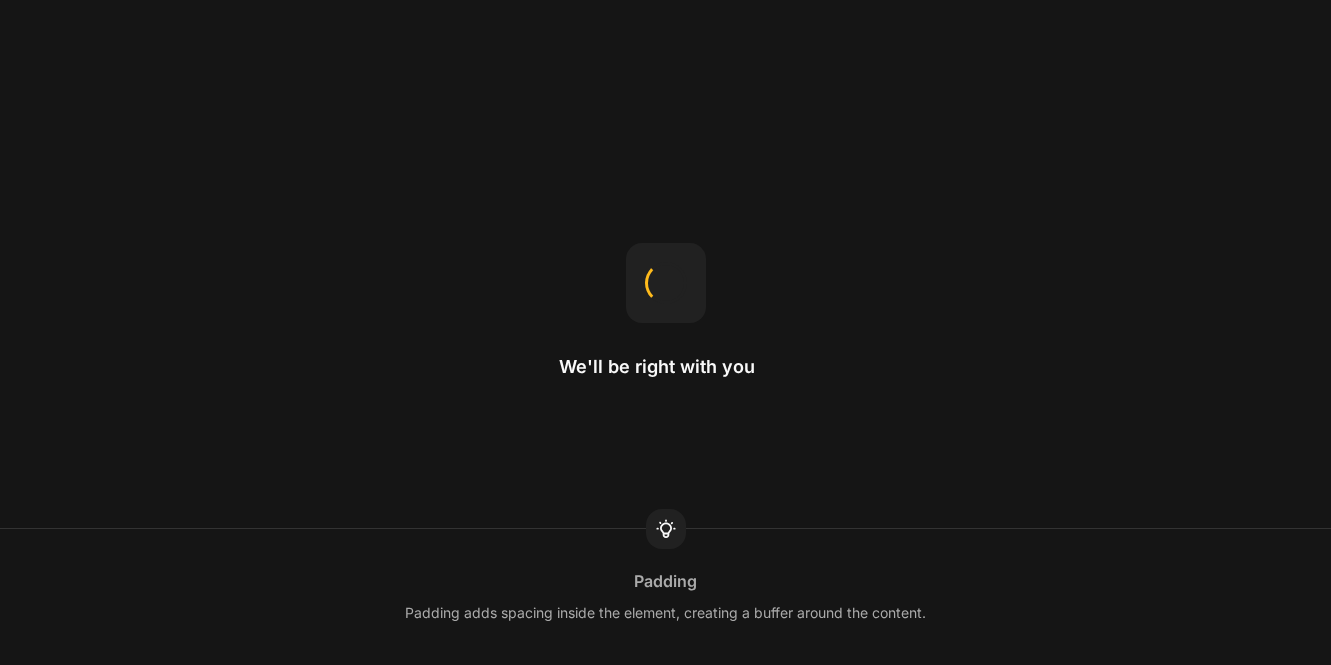 scroll, scrollTop: 0, scrollLeft: 0, axis: both 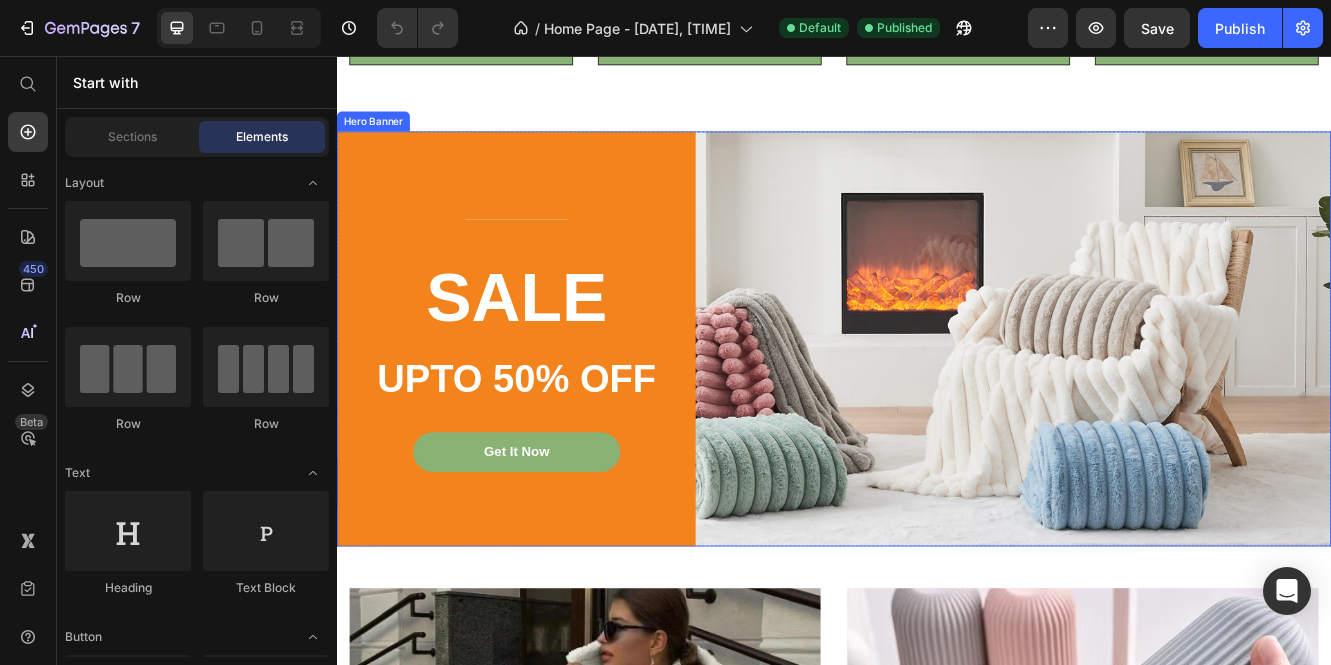 click on "Title Line SALE Heading UPTO 50% OFF Text block Get It Now Button Row" at bounding box center [937, 398] 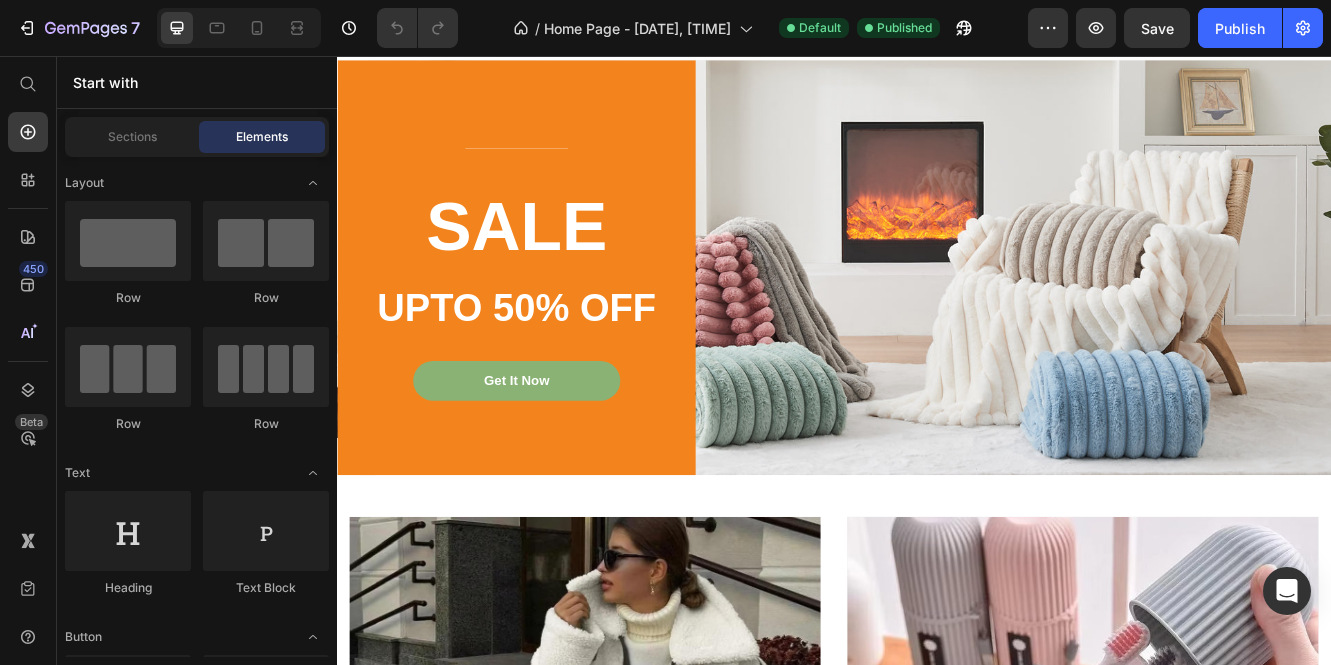 scroll, scrollTop: 1859, scrollLeft: 0, axis: vertical 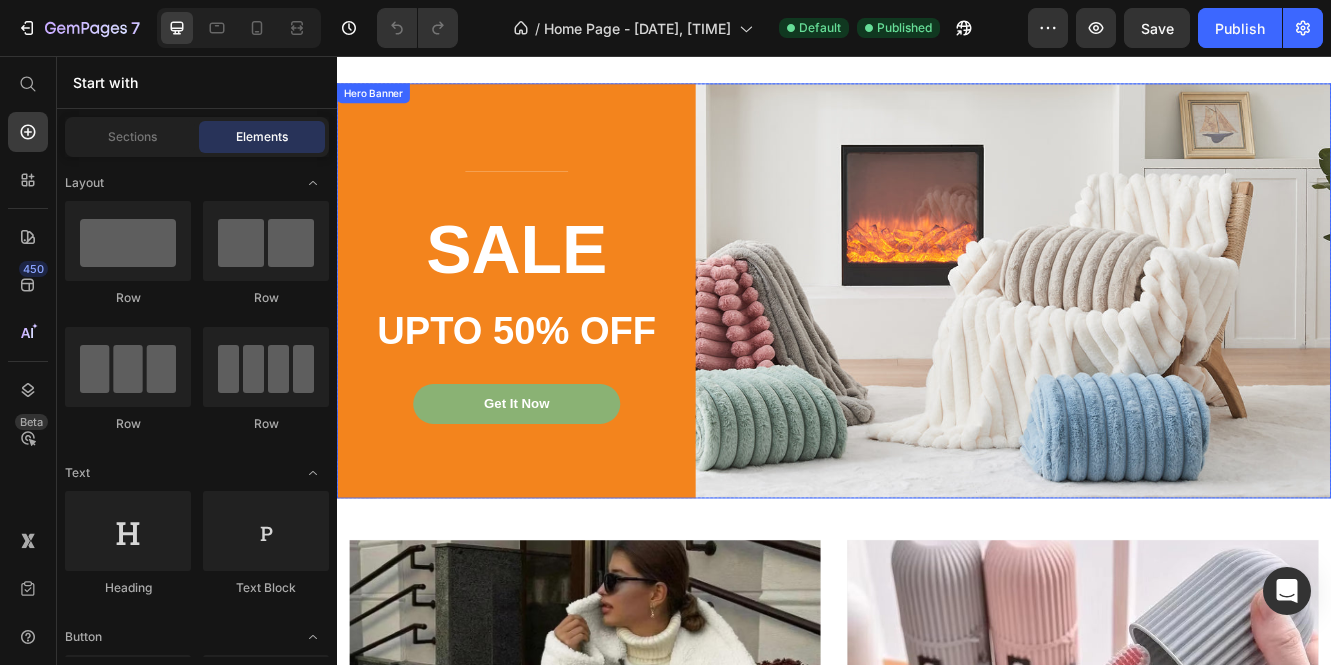 click on "Title Line SALE Heading UPTO 50% OFF Text block Get It Now Button Row" at bounding box center (937, 340) 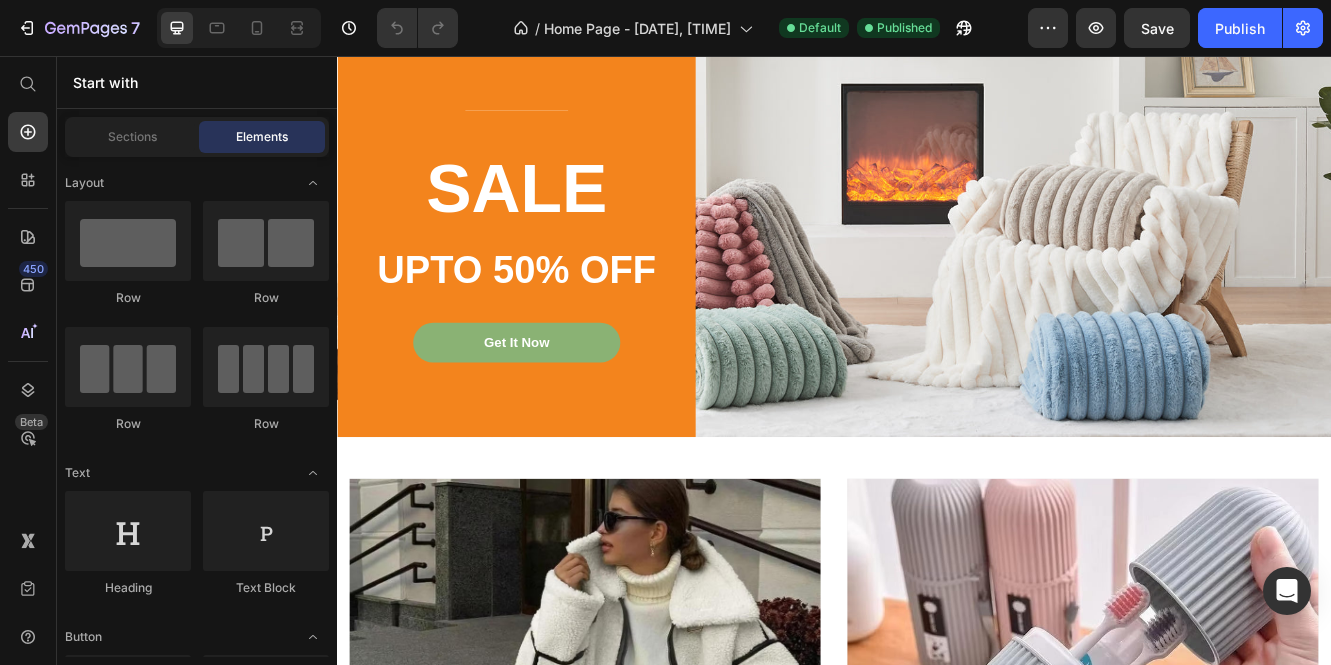 scroll, scrollTop: 1845, scrollLeft: 0, axis: vertical 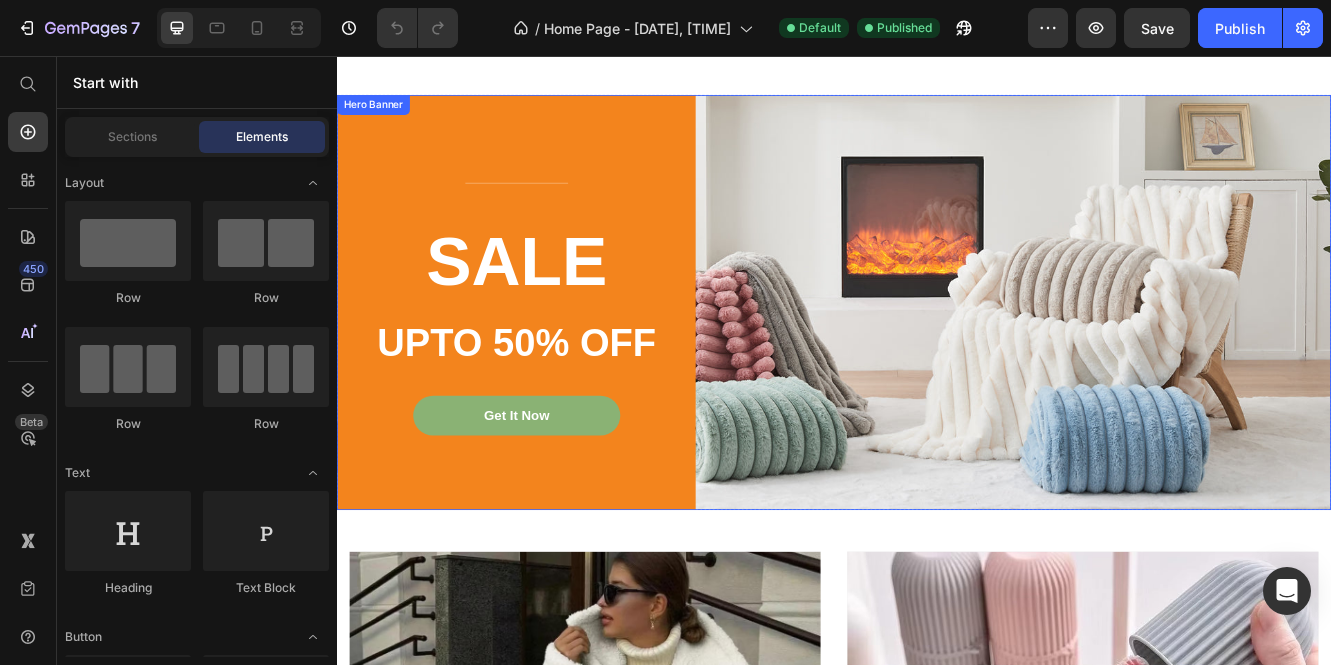 click on "Title Line SALE Heading UPTO 50% OFF Text block Get It Now Button Row" at bounding box center [937, 354] 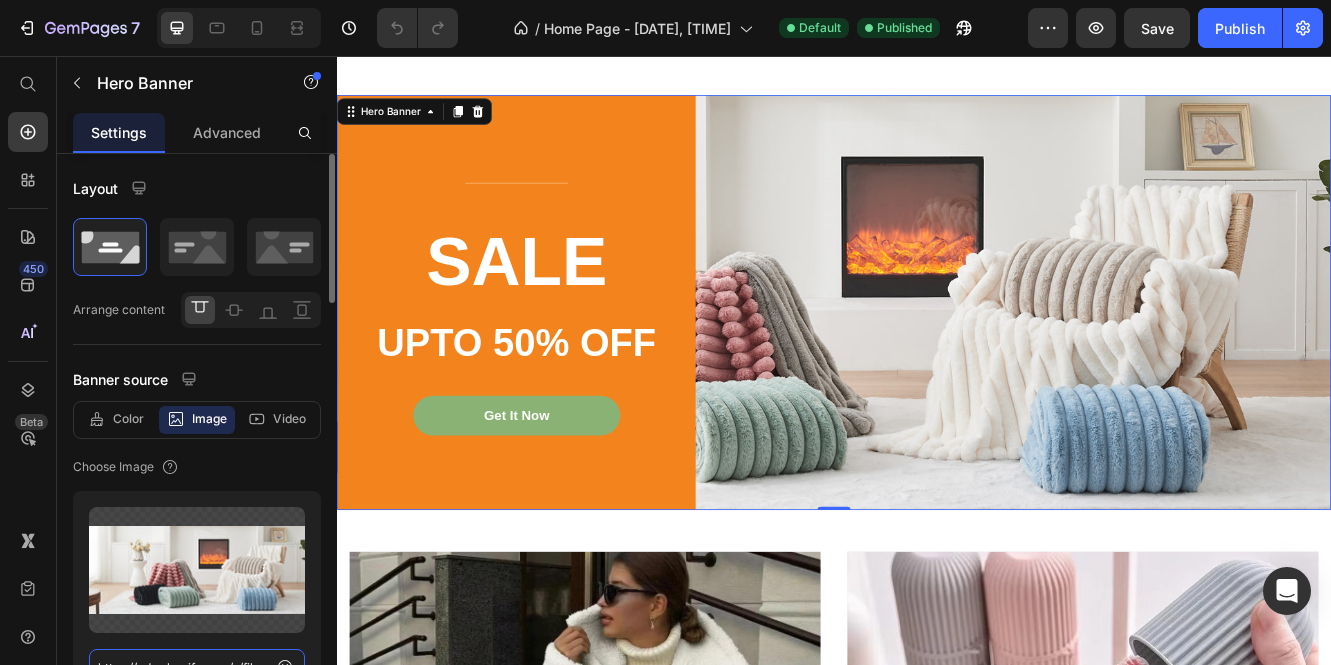 click on "https://cdn.shopify.com/s/files/1/0861/9828/8712/files/gempages_548579826240324515-f765f44c-4210-40e4-8e4f-925c00d14e50.jpg" 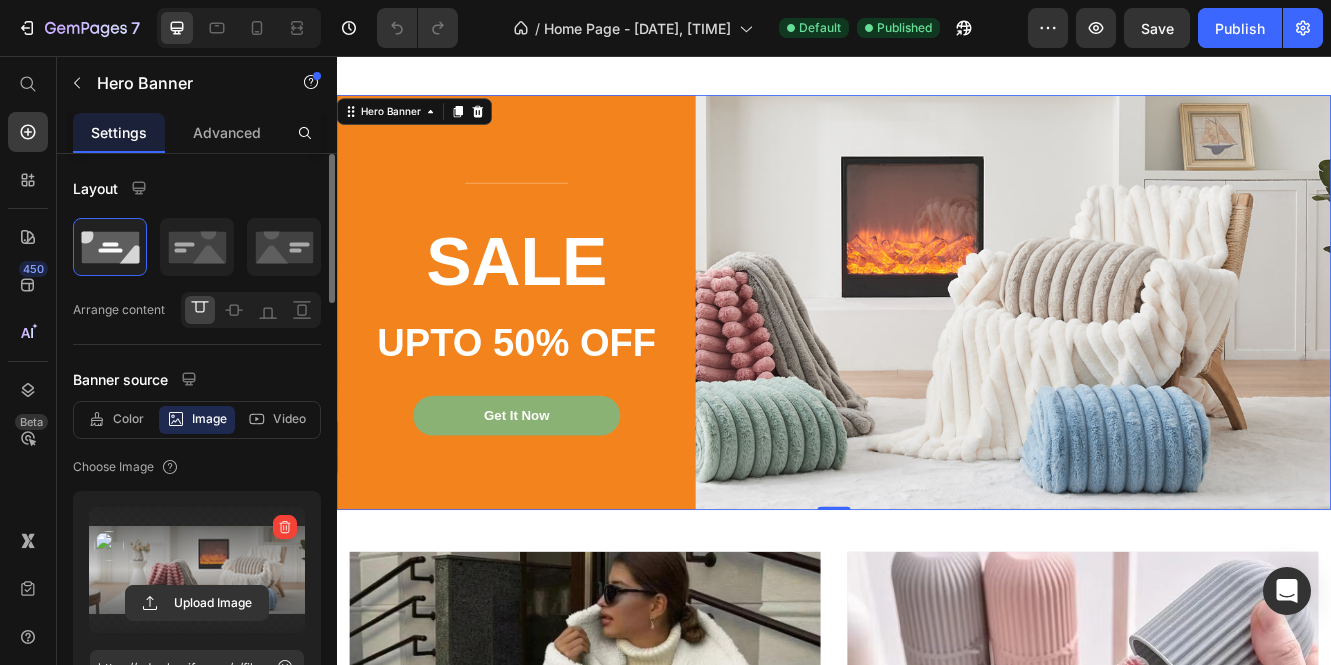 click at bounding box center (197, 570) 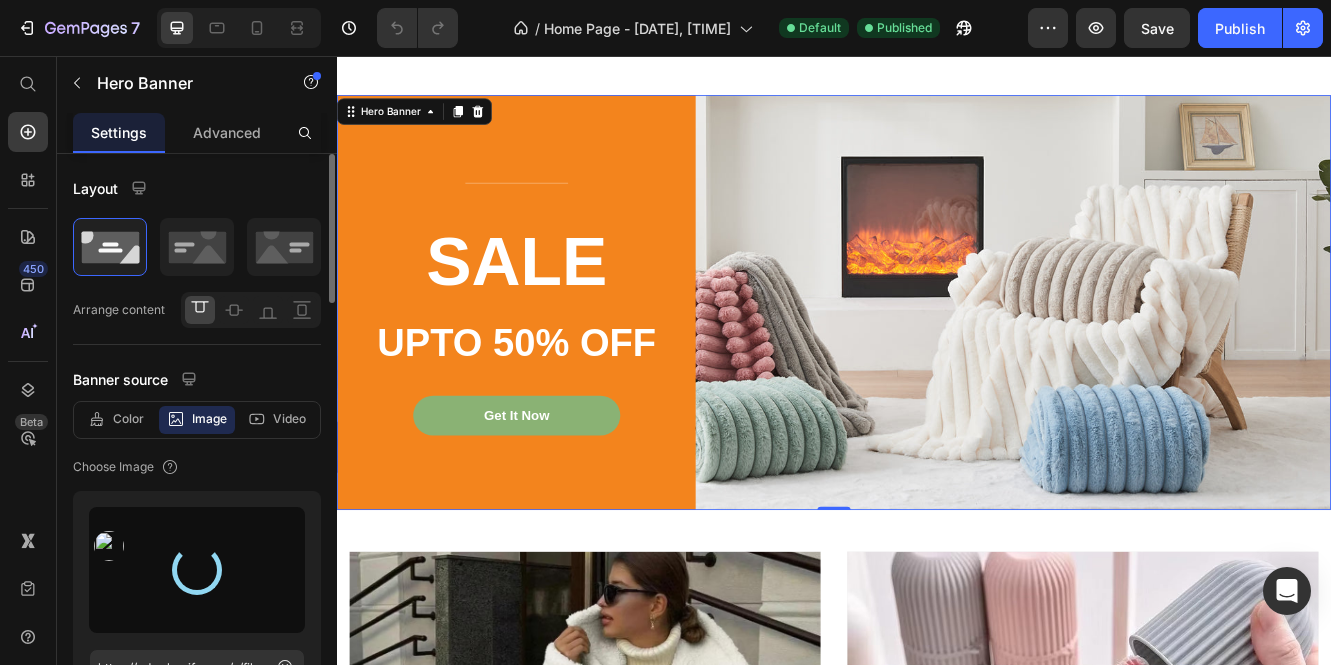 type on "https://cdn.shopify.com/s/files/1/0861/9828/8712/files/gempages_548579826240324515-c7b8b15f-92b7-4ea6-a6f7-3444f2bb226a.jpg" 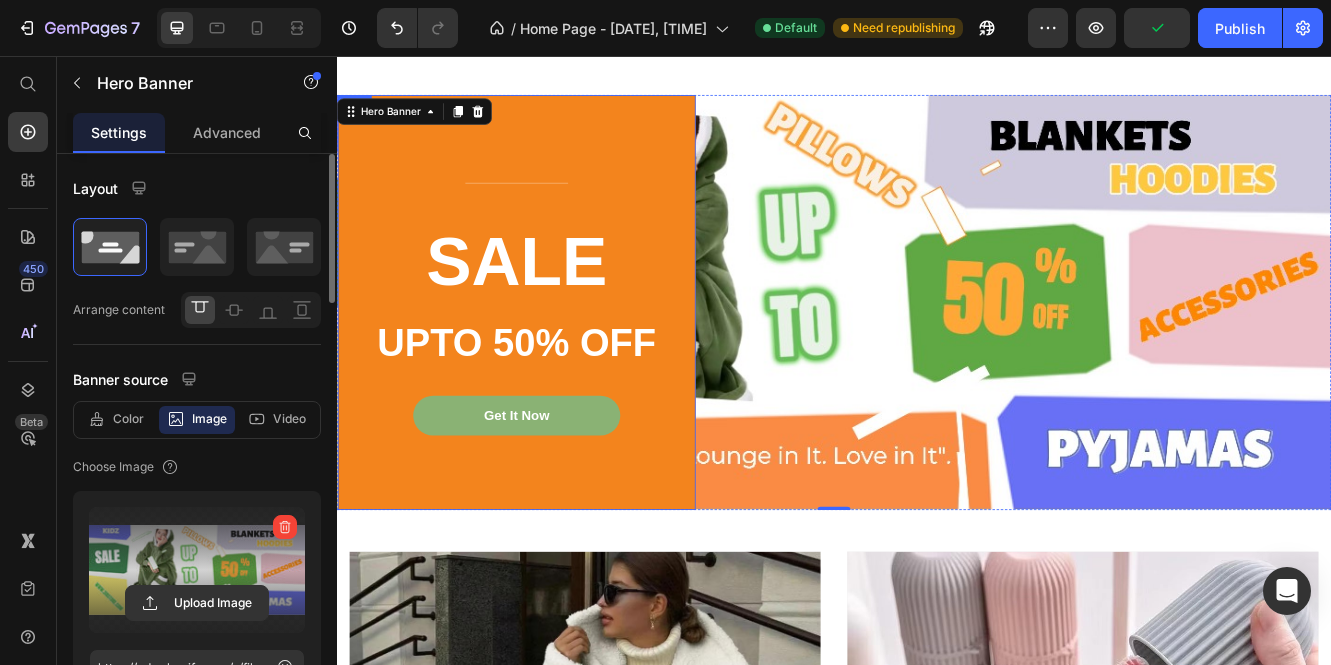 click on "Title Line" at bounding box center [554, 209] 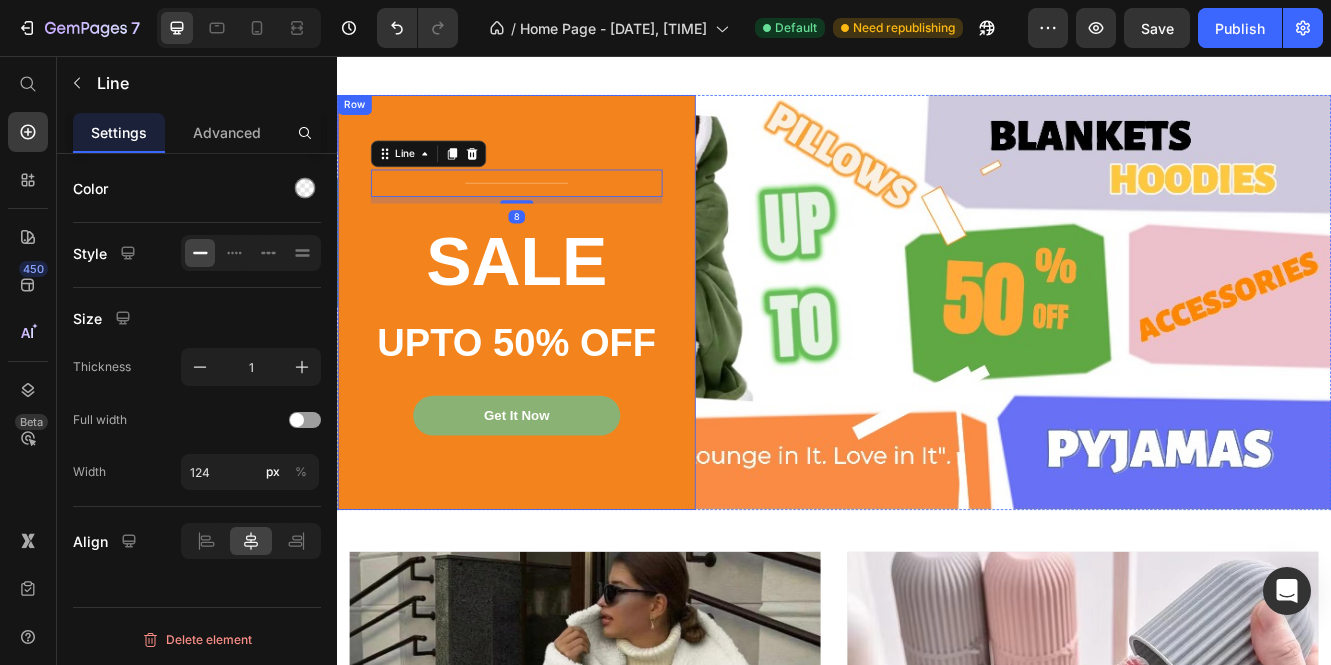 click on "Title Line   8 SALE Heading UPTO 50% OFF Text block Get It Now Button Row" at bounding box center (554, 354) 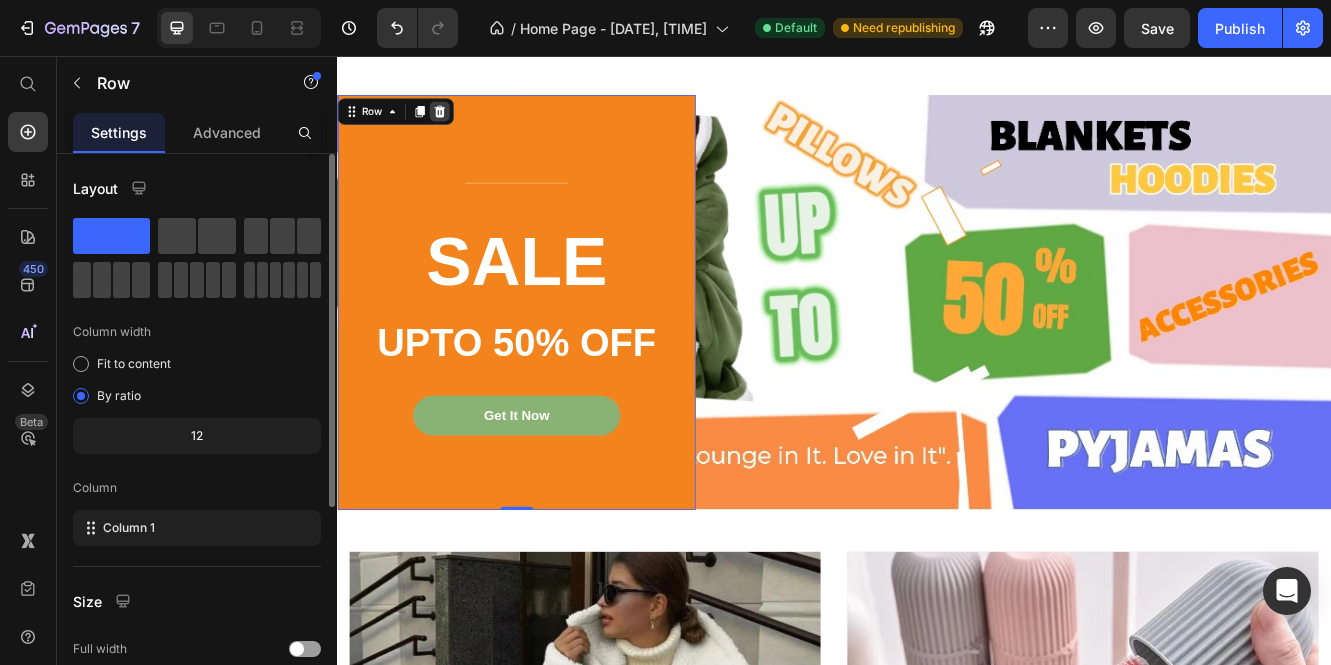 click 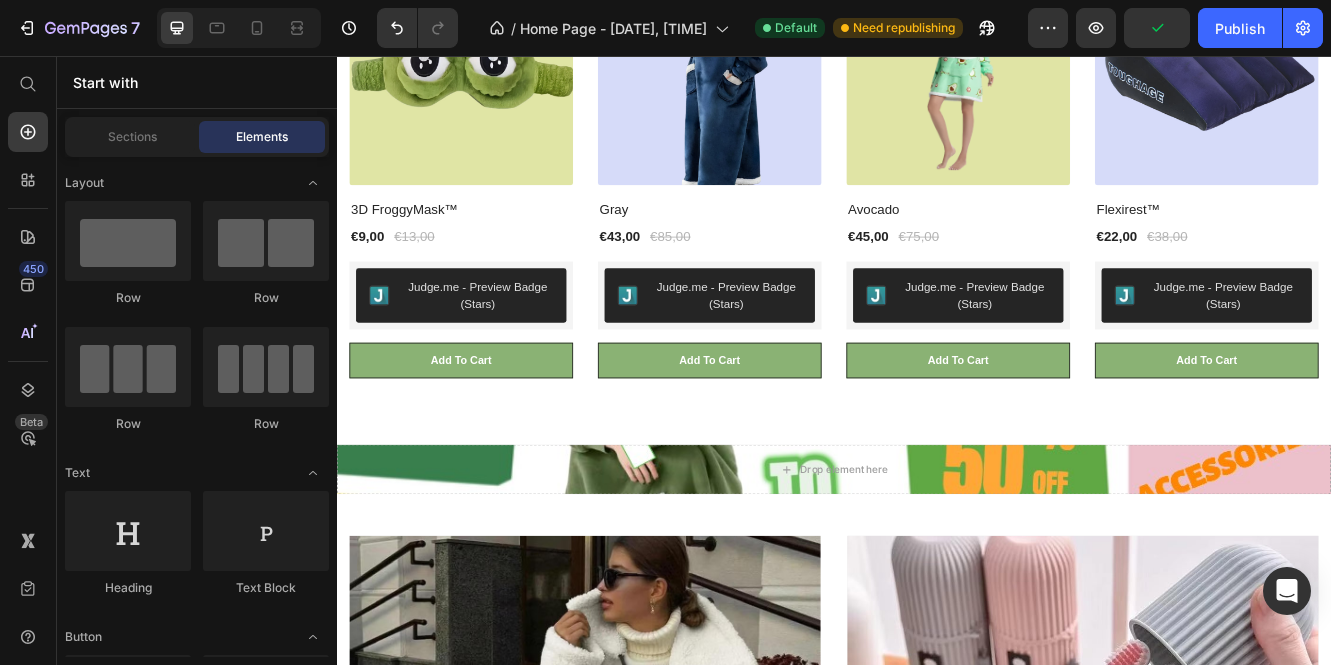 scroll, scrollTop: 1485, scrollLeft: 0, axis: vertical 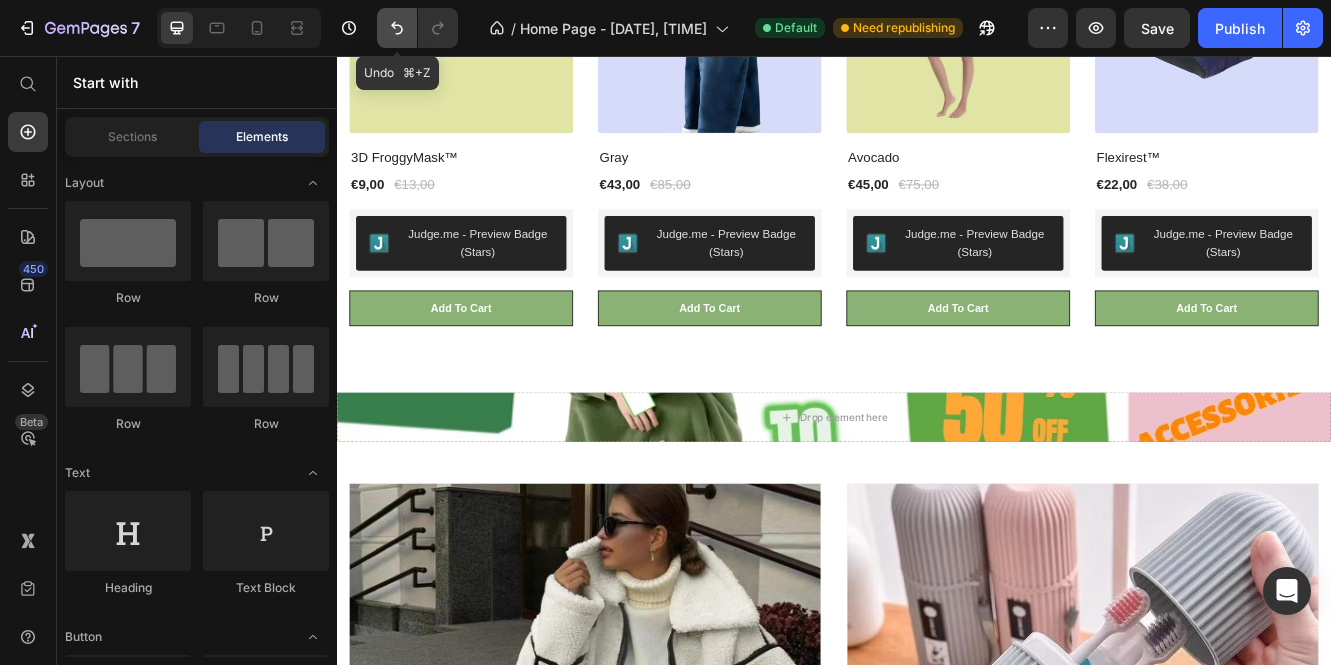 click 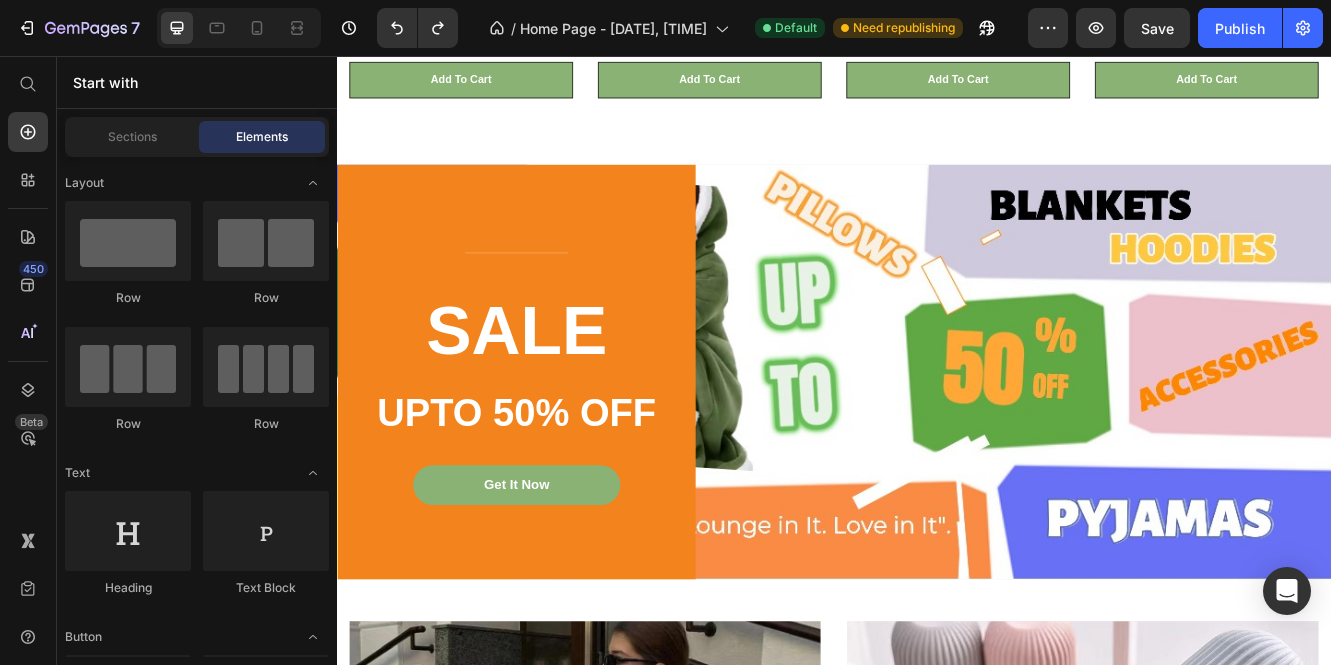scroll, scrollTop: 1775, scrollLeft: 0, axis: vertical 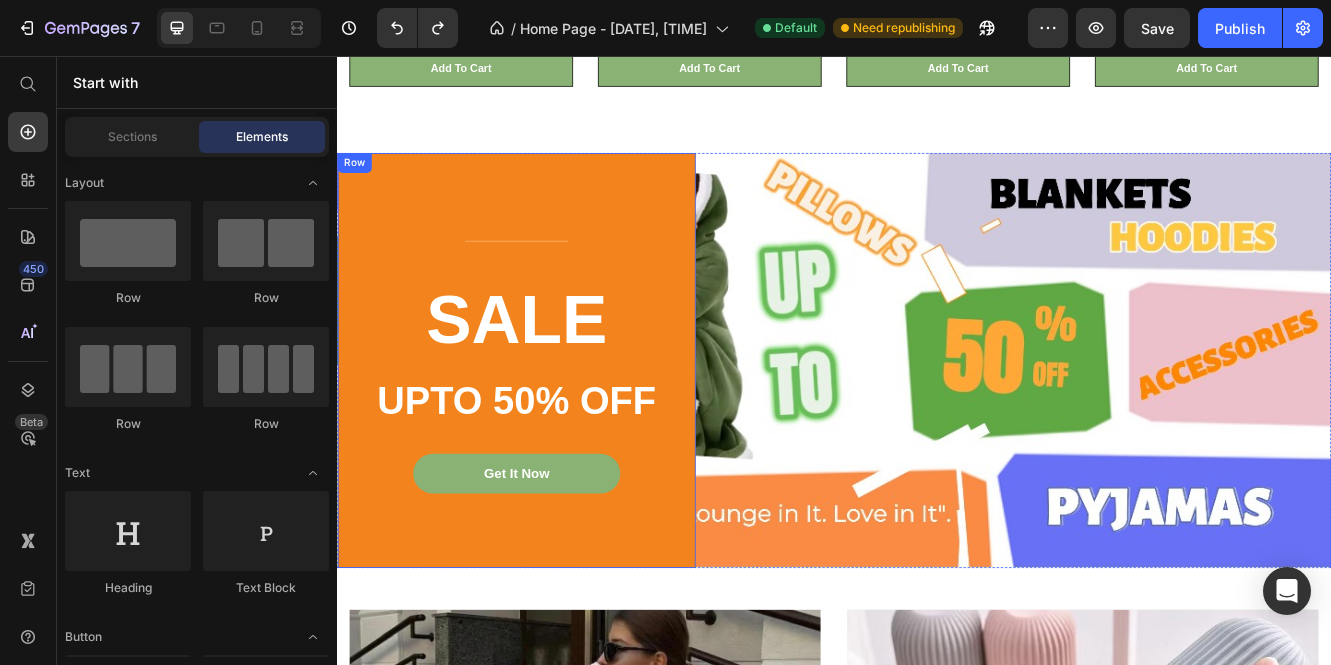 click on "Title Line SALE Heading UPTO 50% OFF Text block Get It Now Button Row" at bounding box center (554, 424) 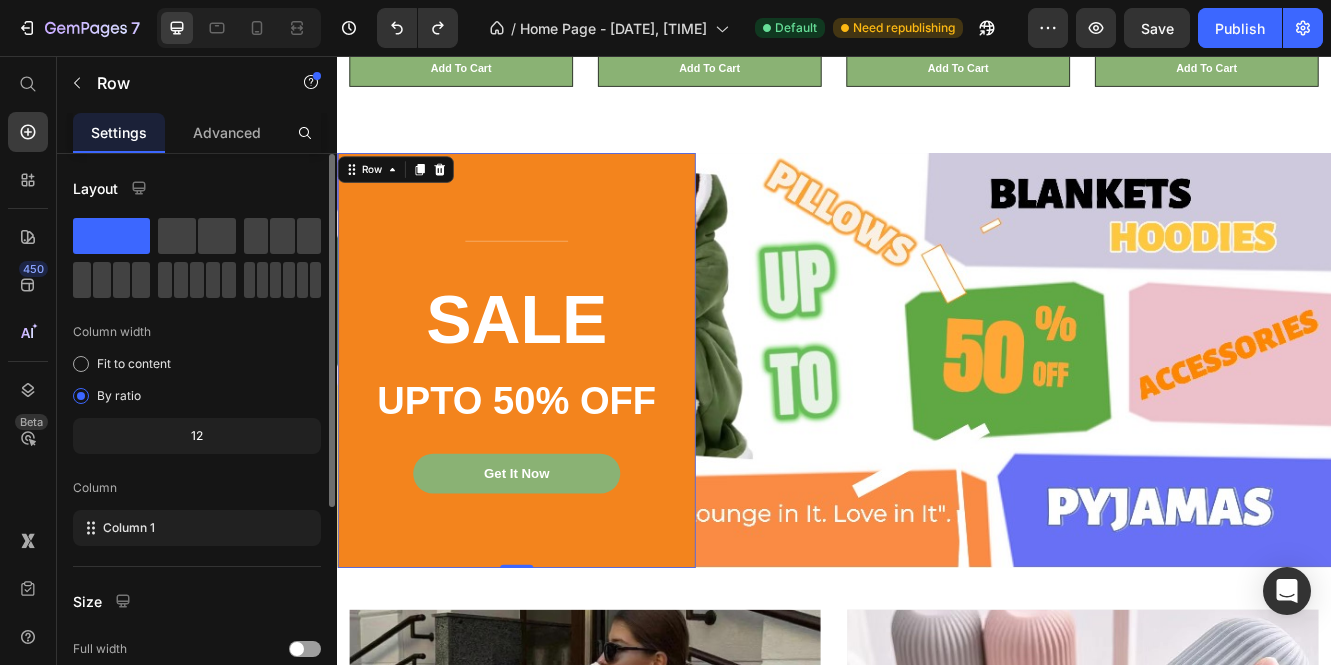 click on "Title Line SALE Heading UPTO 50% OFF Text block Get It Now Button Row   0" at bounding box center (554, 424) 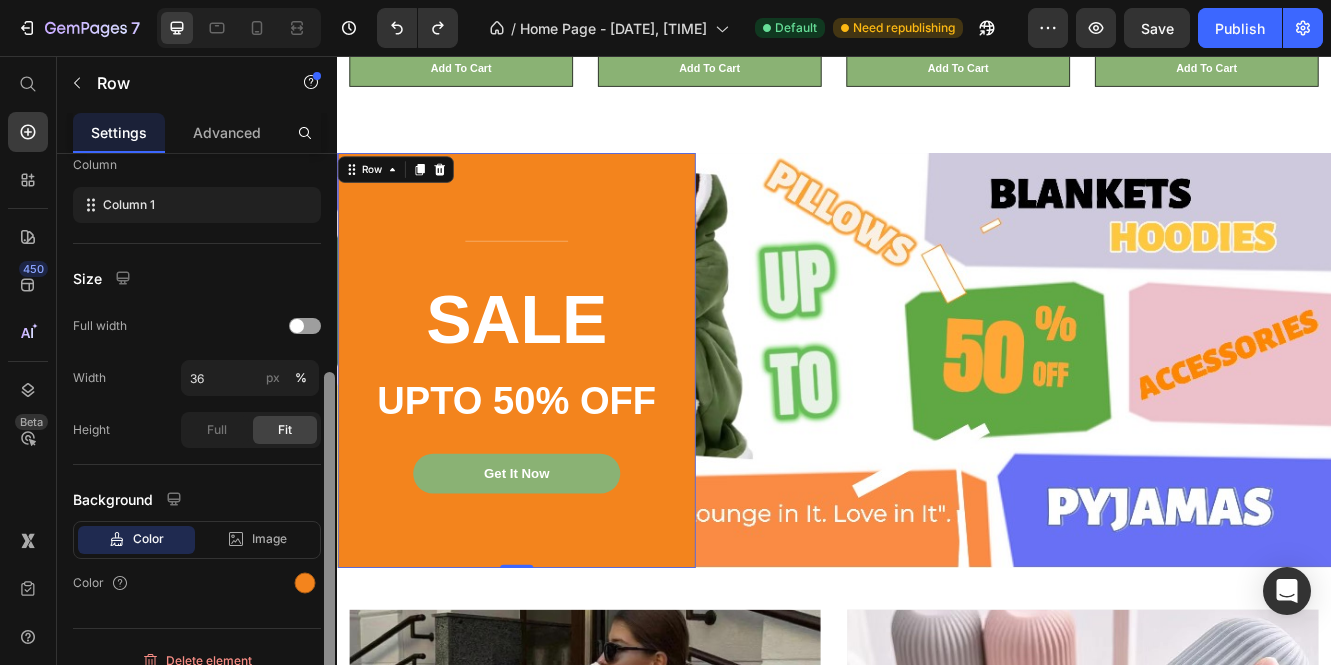scroll, scrollTop: 344, scrollLeft: 0, axis: vertical 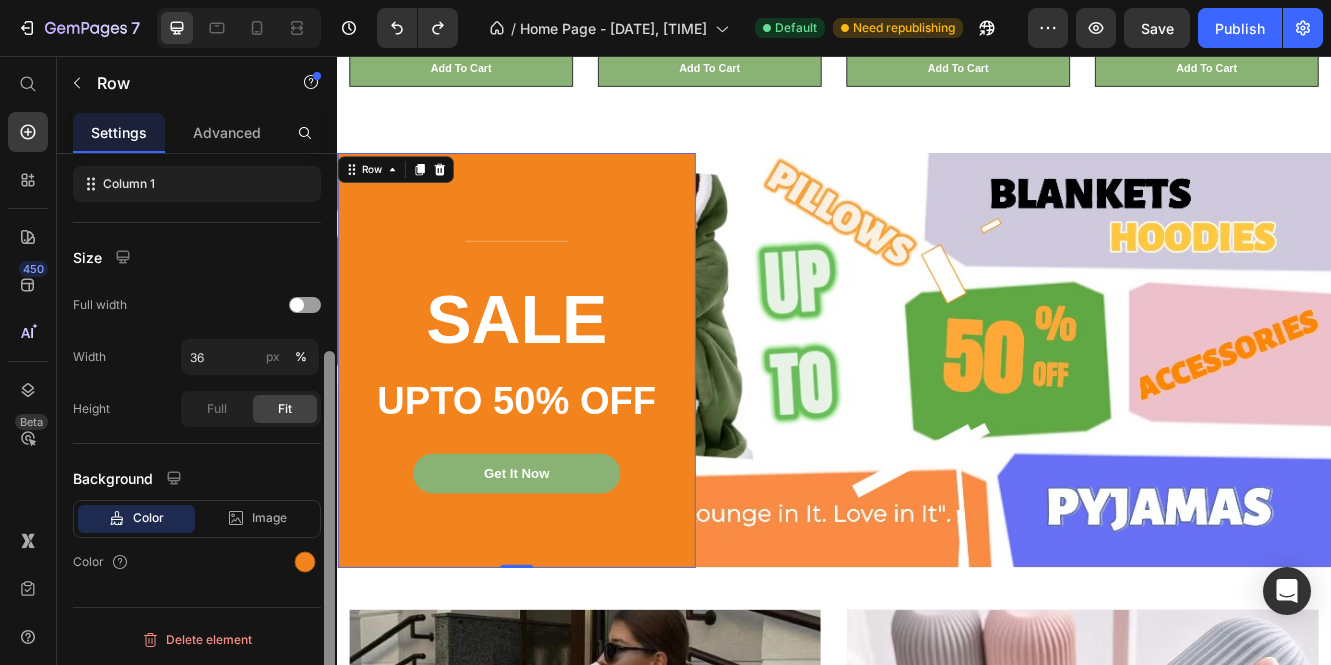 drag, startPoint x: 326, startPoint y: 225, endPoint x: 334, endPoint y: 444, distance: 219.14607 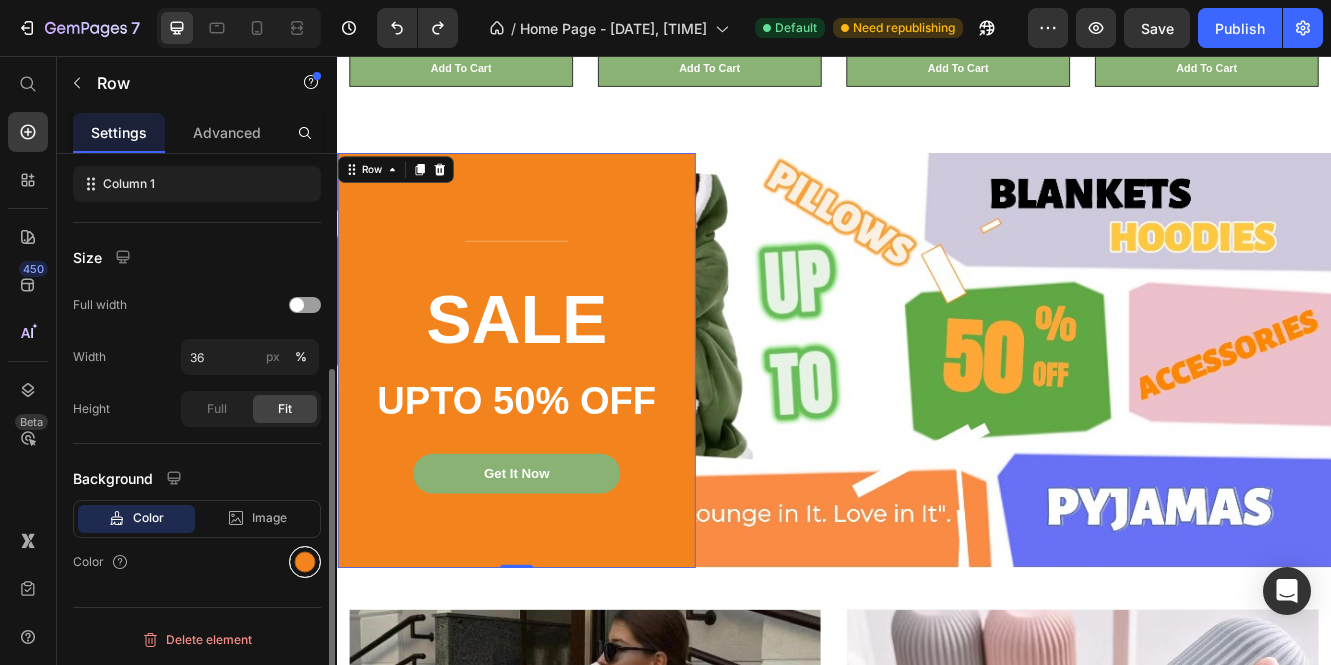 click at bounding box center [305, 562] 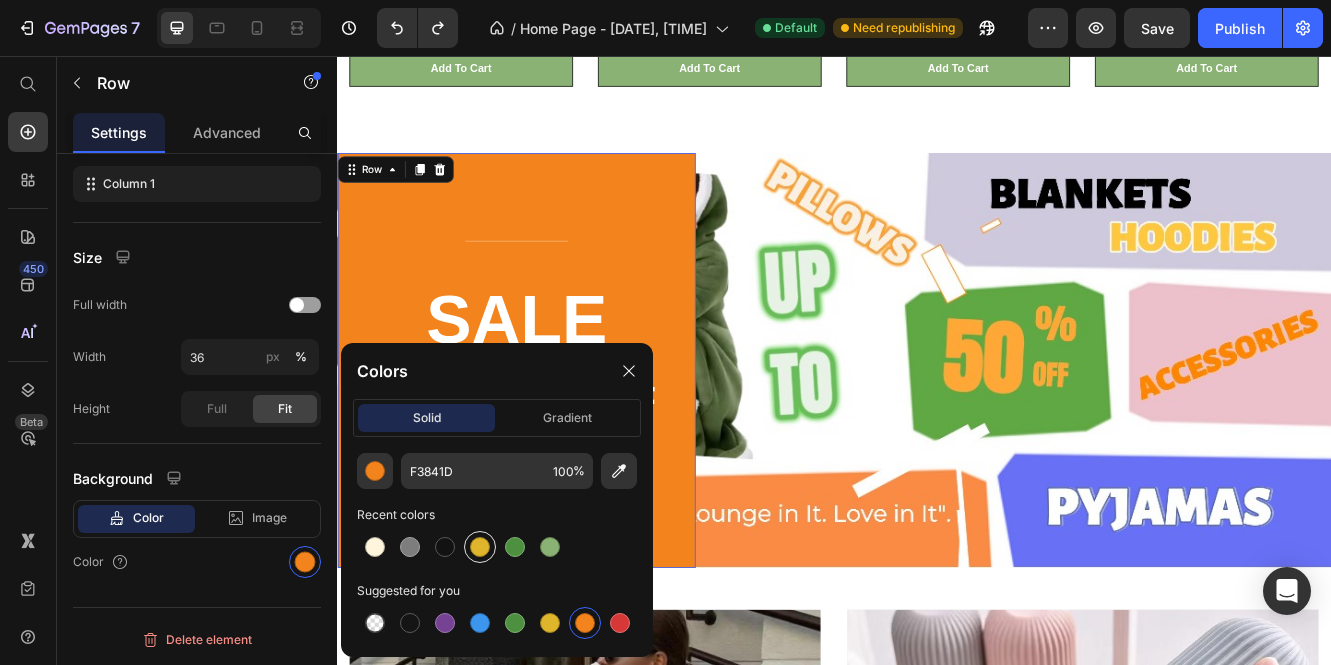 click at bounding box center [480, 547] 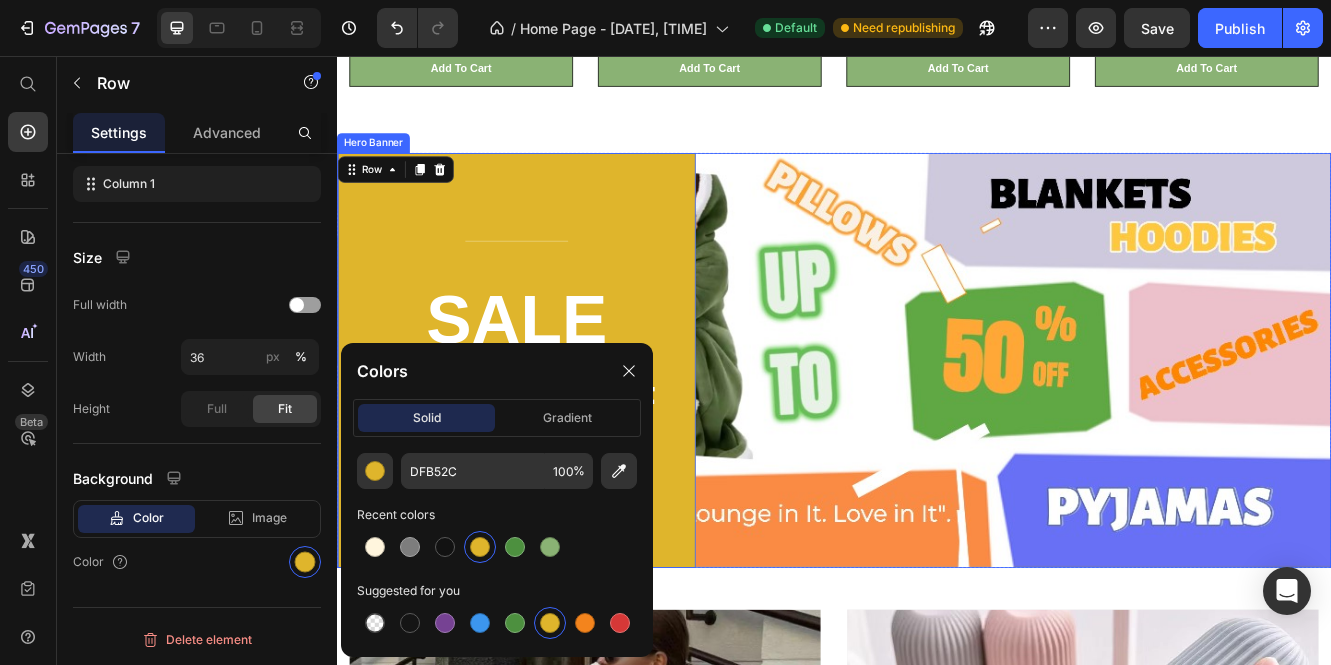 click on "Title Line SALE Heading UPTO 50% OFF Text block Get It Now Button Row   0" at bounding box center (937, 424) 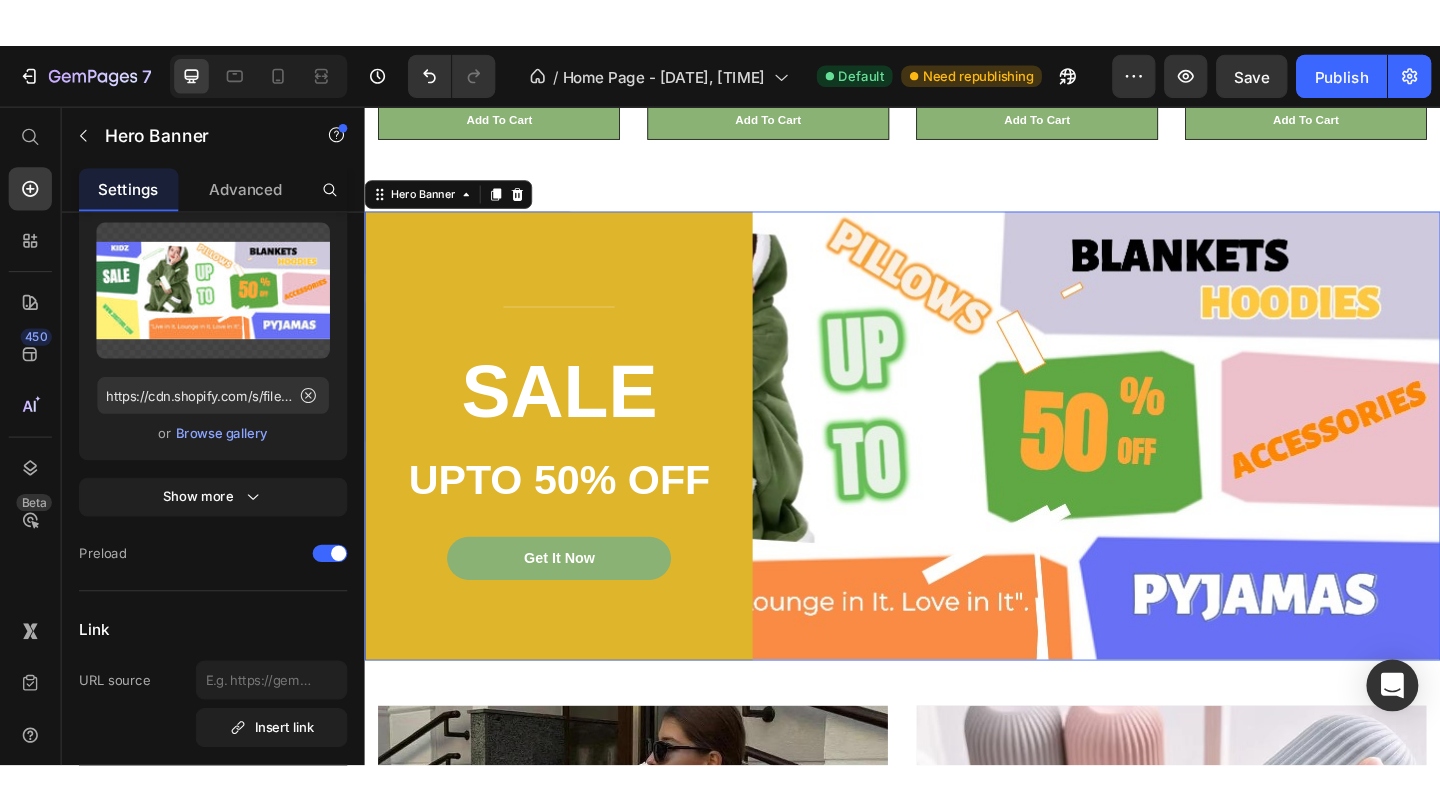 scroll, scrollTop: 0, scrollLeft: 0, axis: both 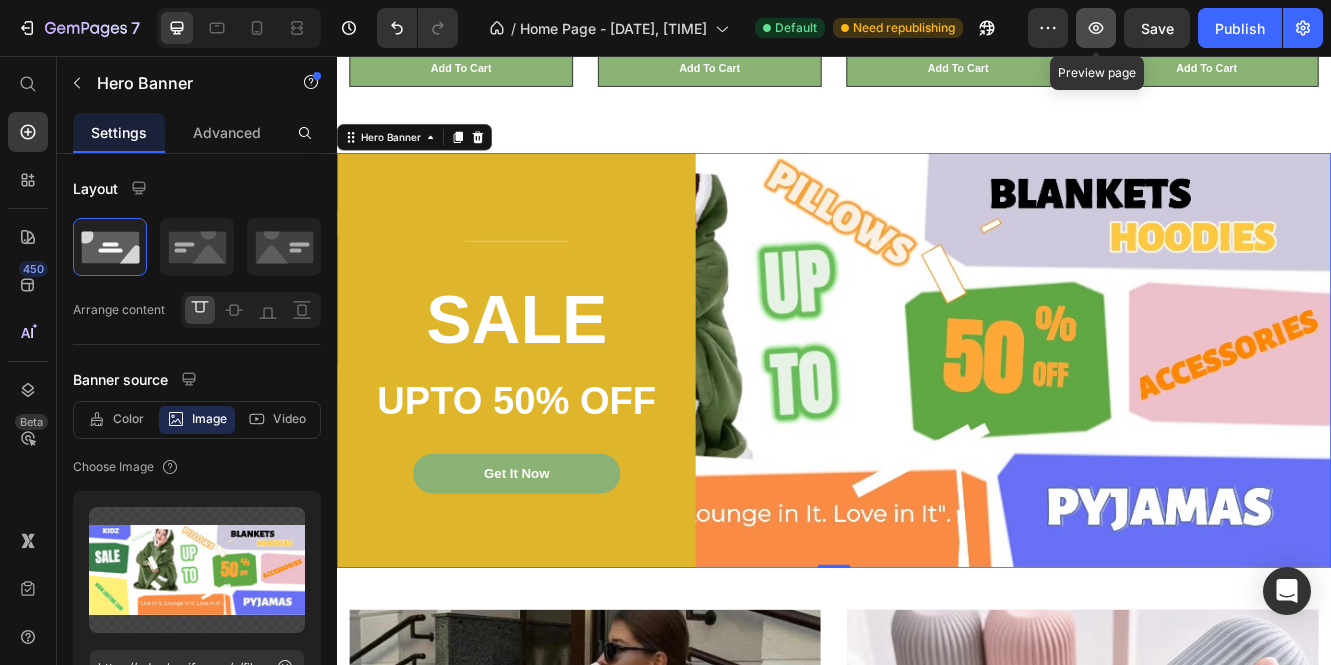click 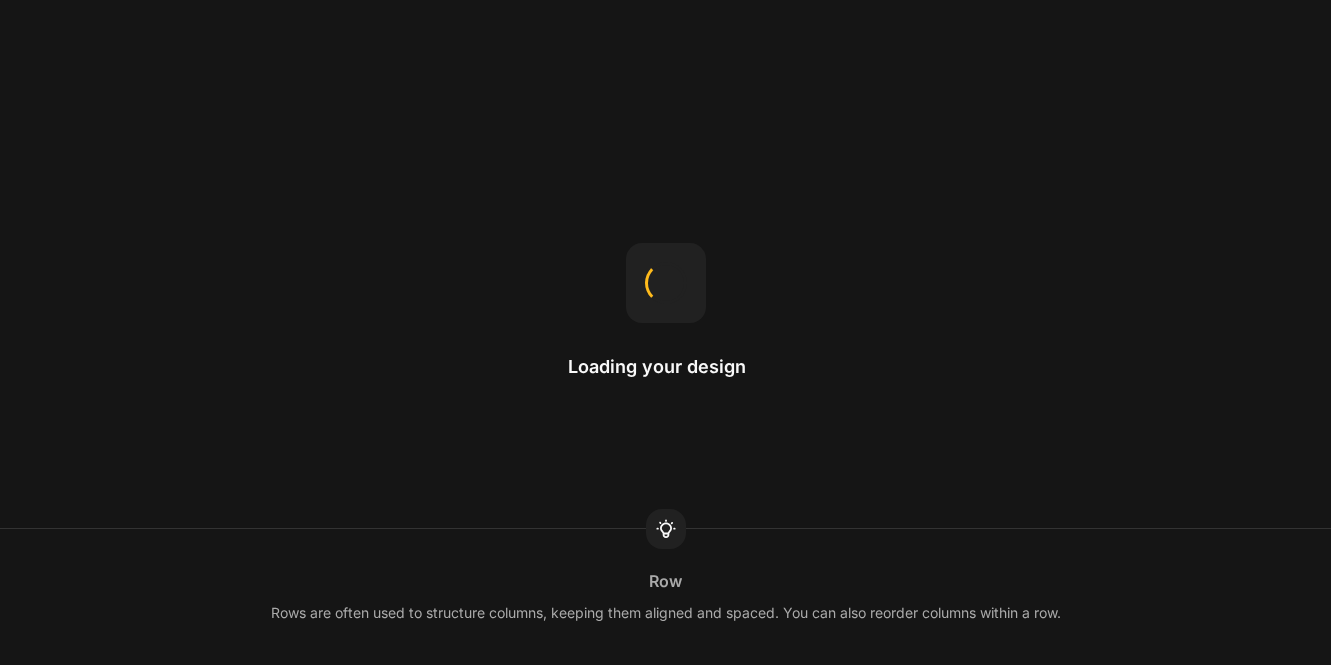 scroll, scrollTop: 0, scrollLeft: 0, axis: both 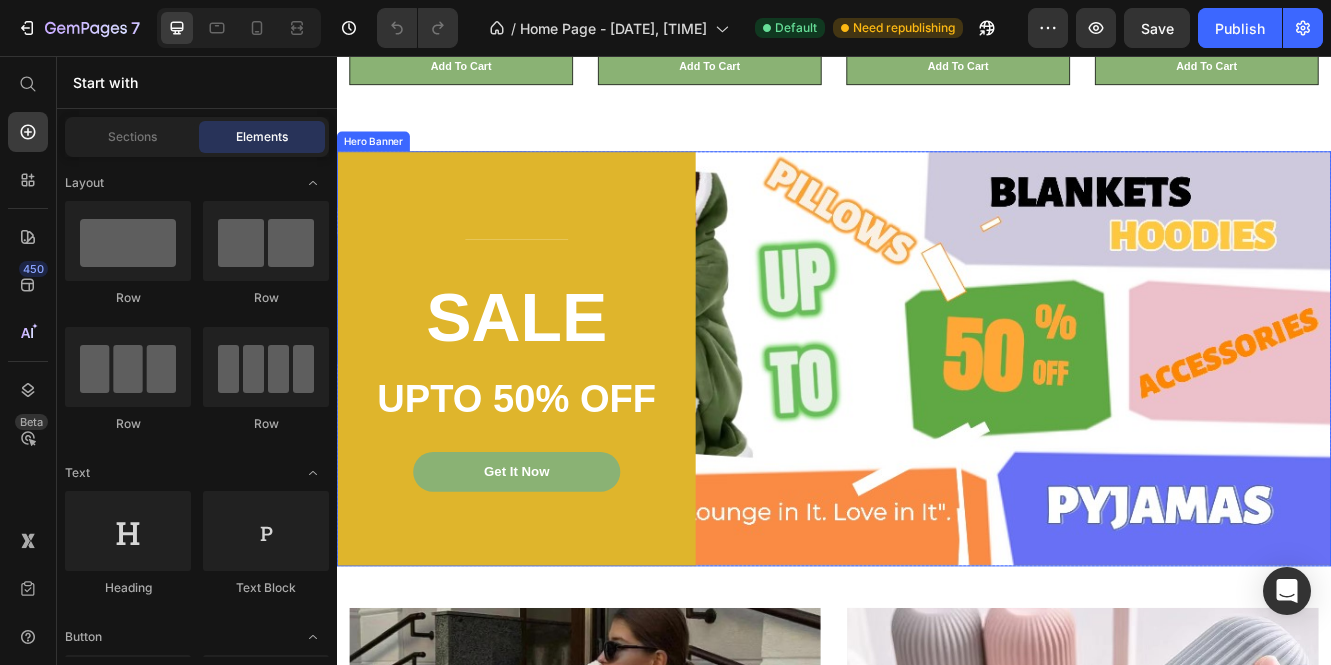 click on "Title Line SALE Heading UPTO 50% OFF Text block Get It Now Button Row" at bounding box center (937, 422) 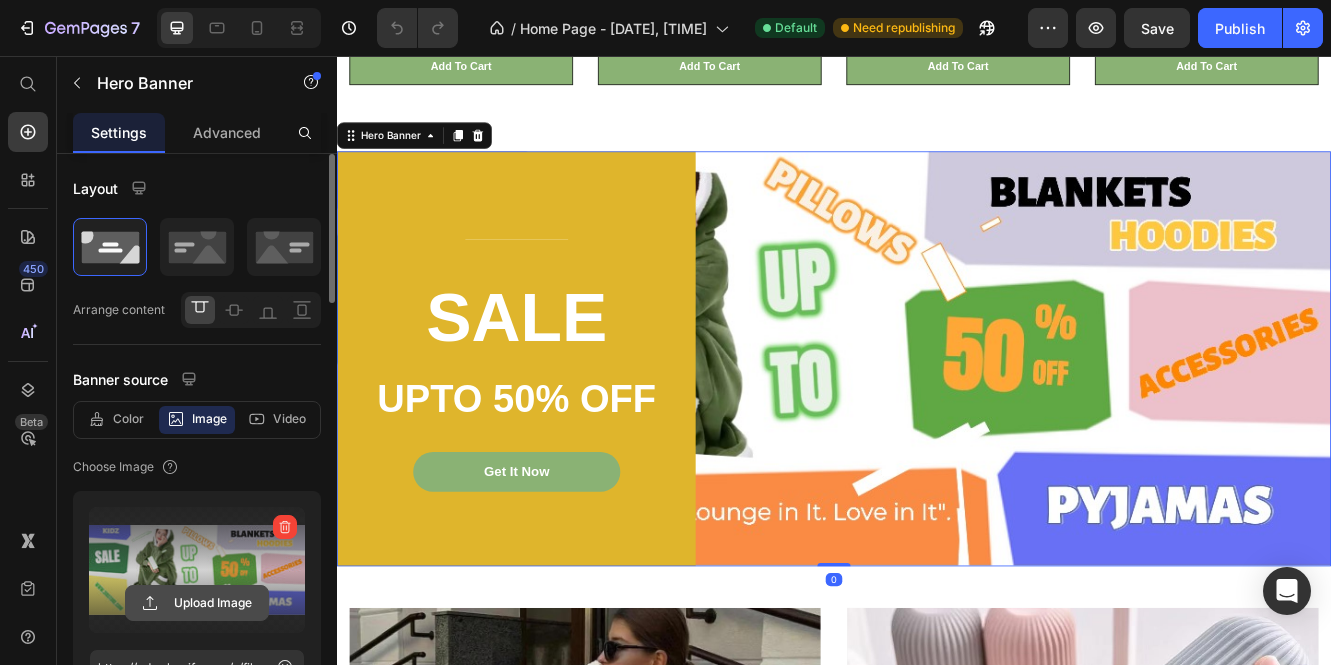 click 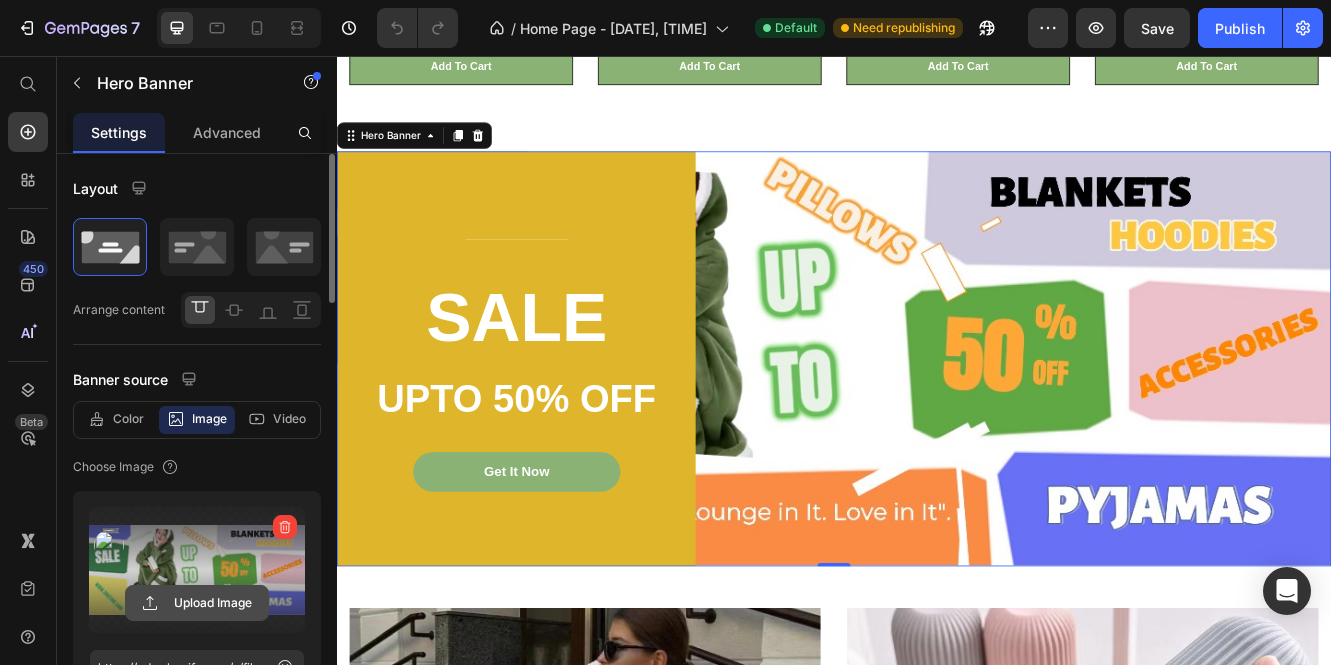 click 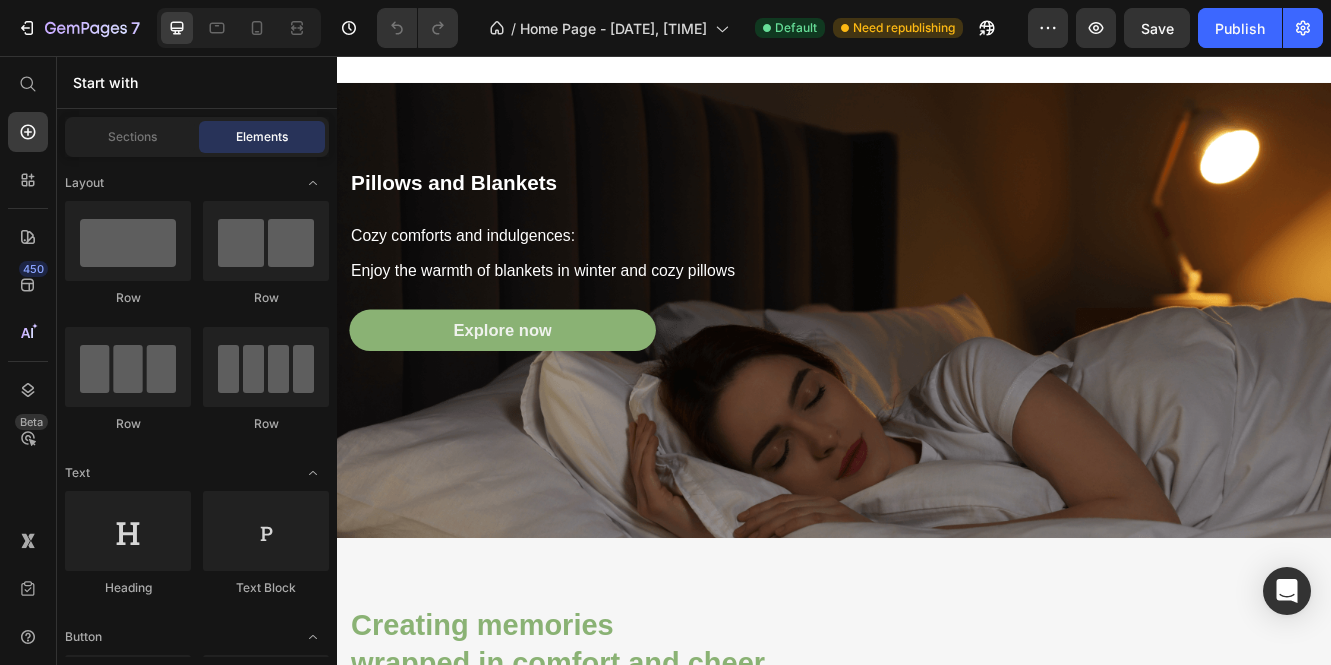 scroll, scrollTop: 2519, scrollLeft: 0, axis: vertical 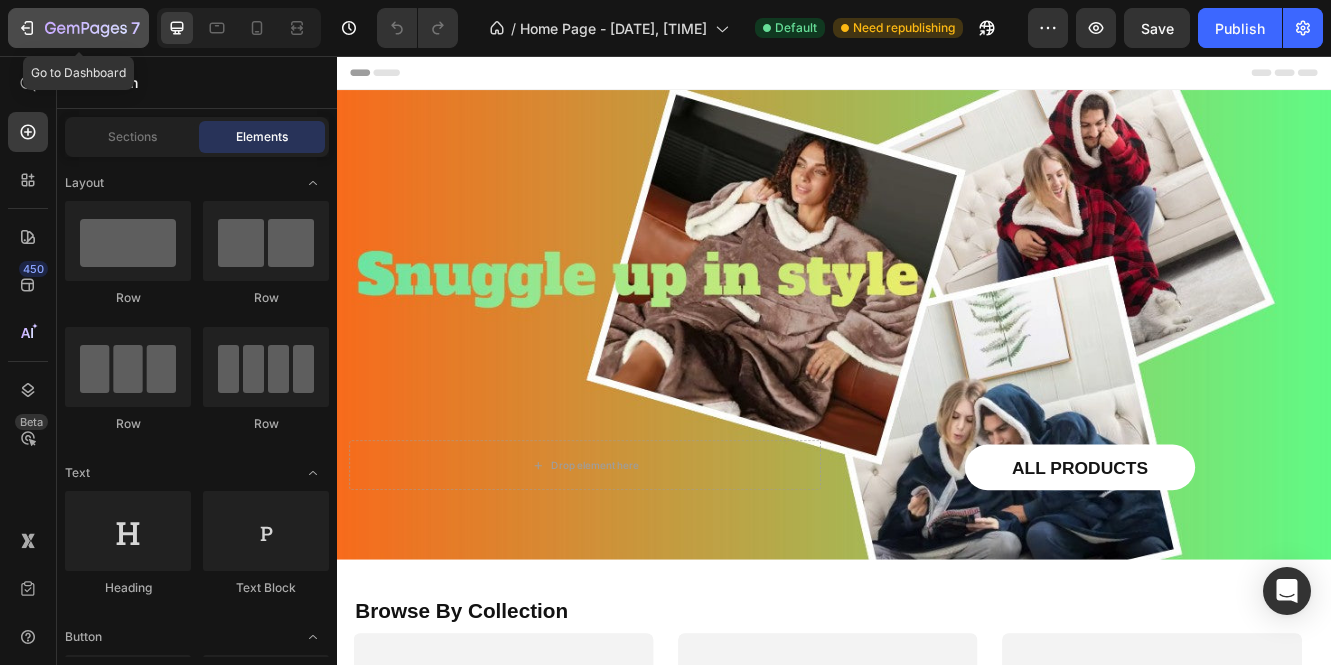 click 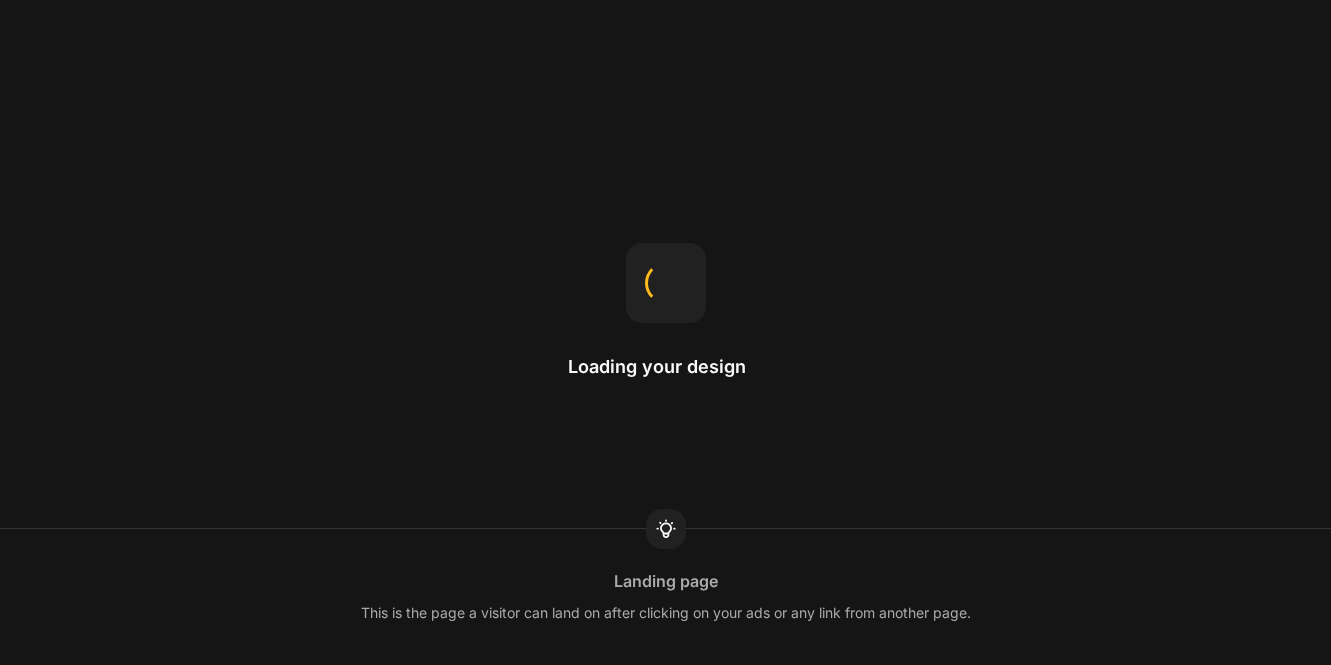 scroll, scrollTop: 0, scrollLeft: 0, axis: both 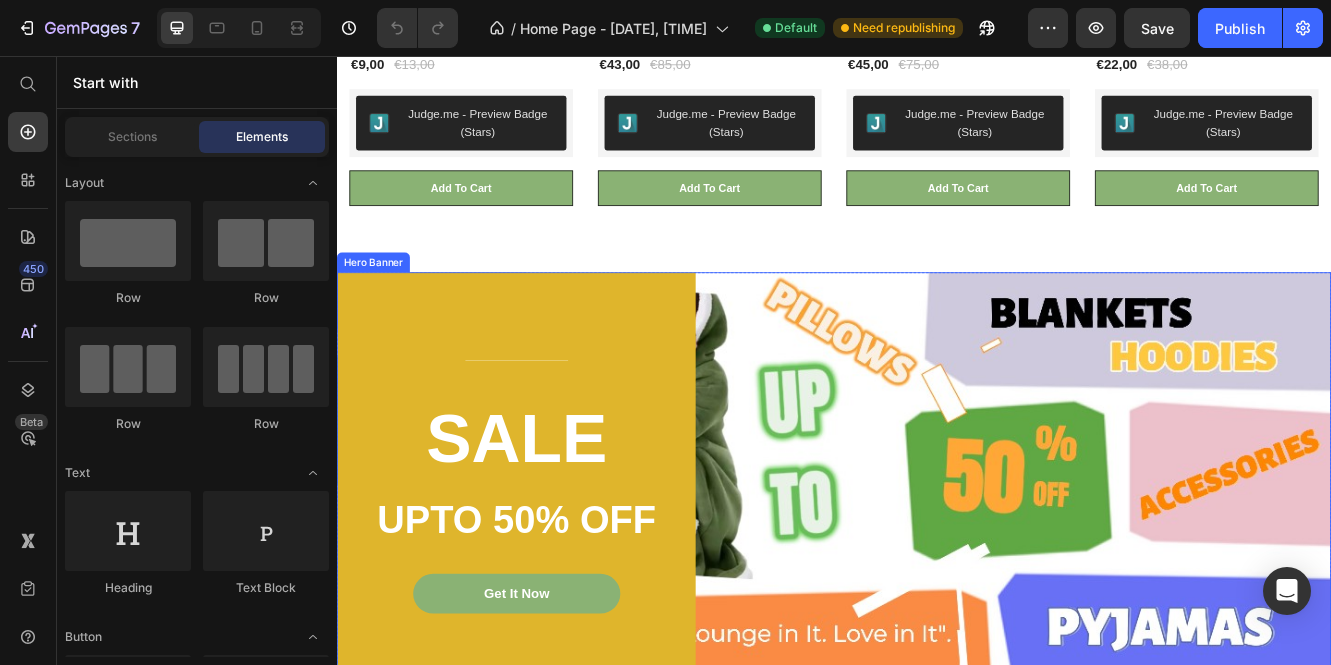 click on "Title Line SALE Heading UPTO 50% OFF Text block Get It Now Button Row" at bounding box center (937, 568) 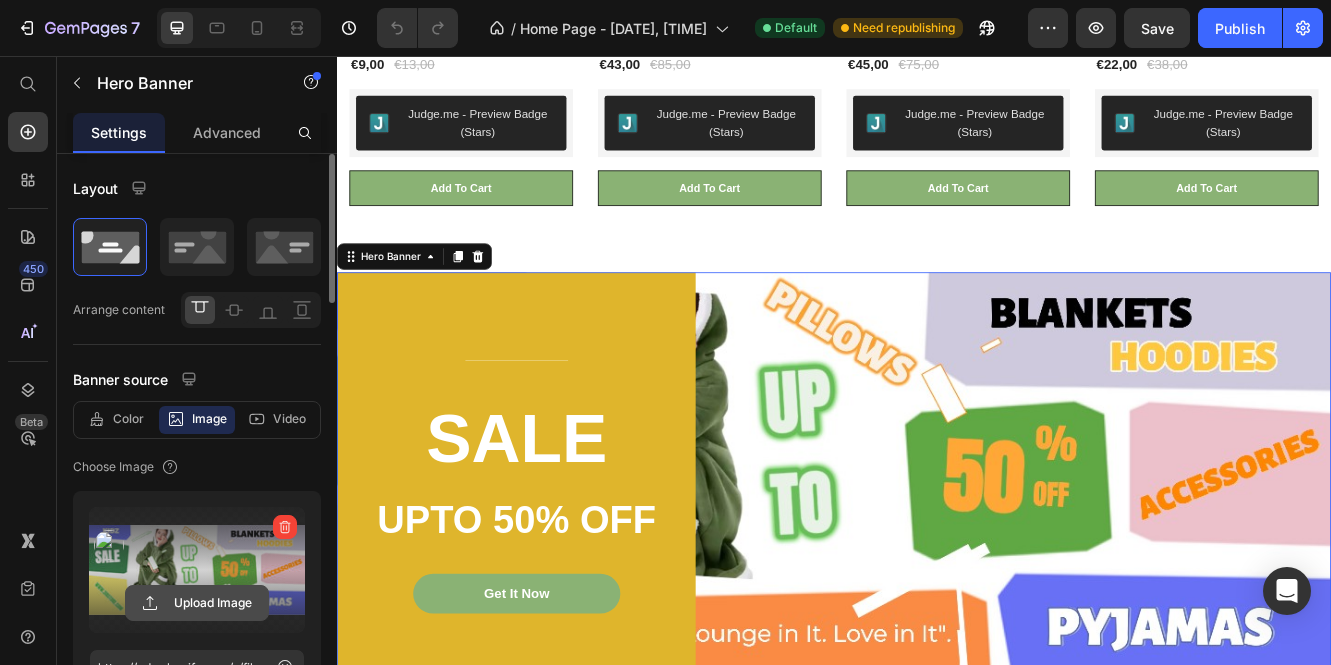 click 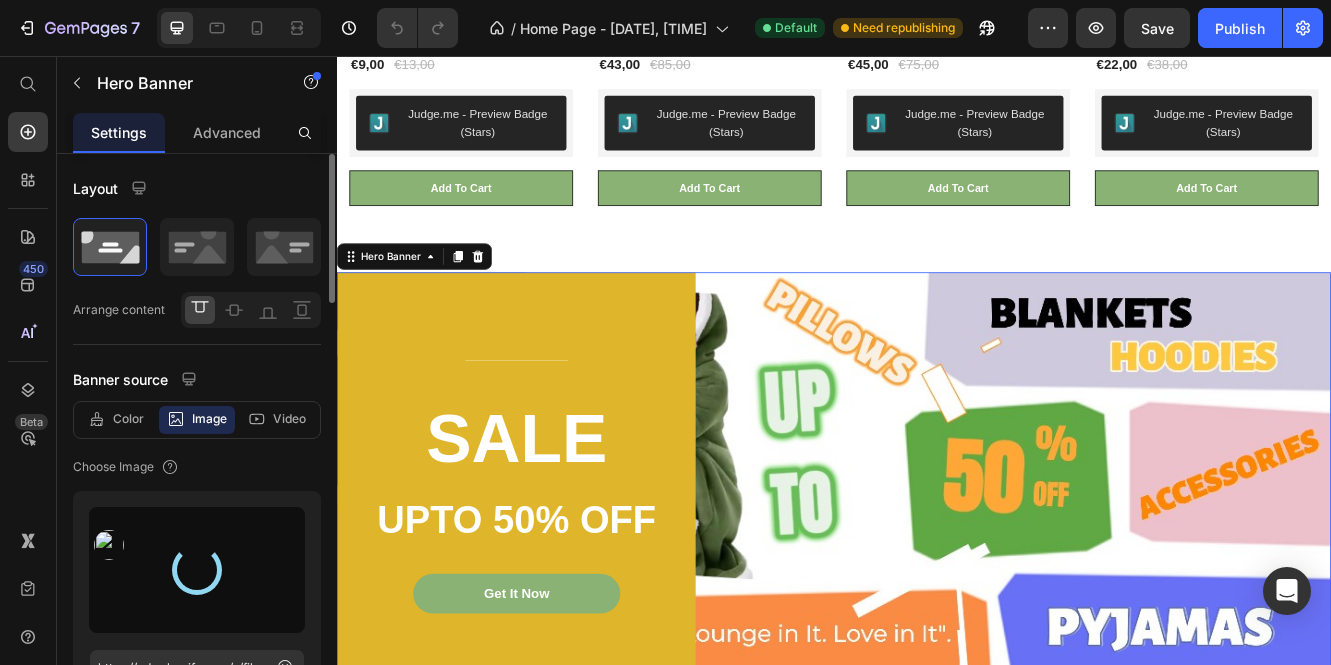 type on "https://cdn.shopify.com/s/files/1/0861/9828/8712/files/gempages_548579826240324515-e23916b1-10f3-4e02-b26f-7c707ad70b15.jpg" 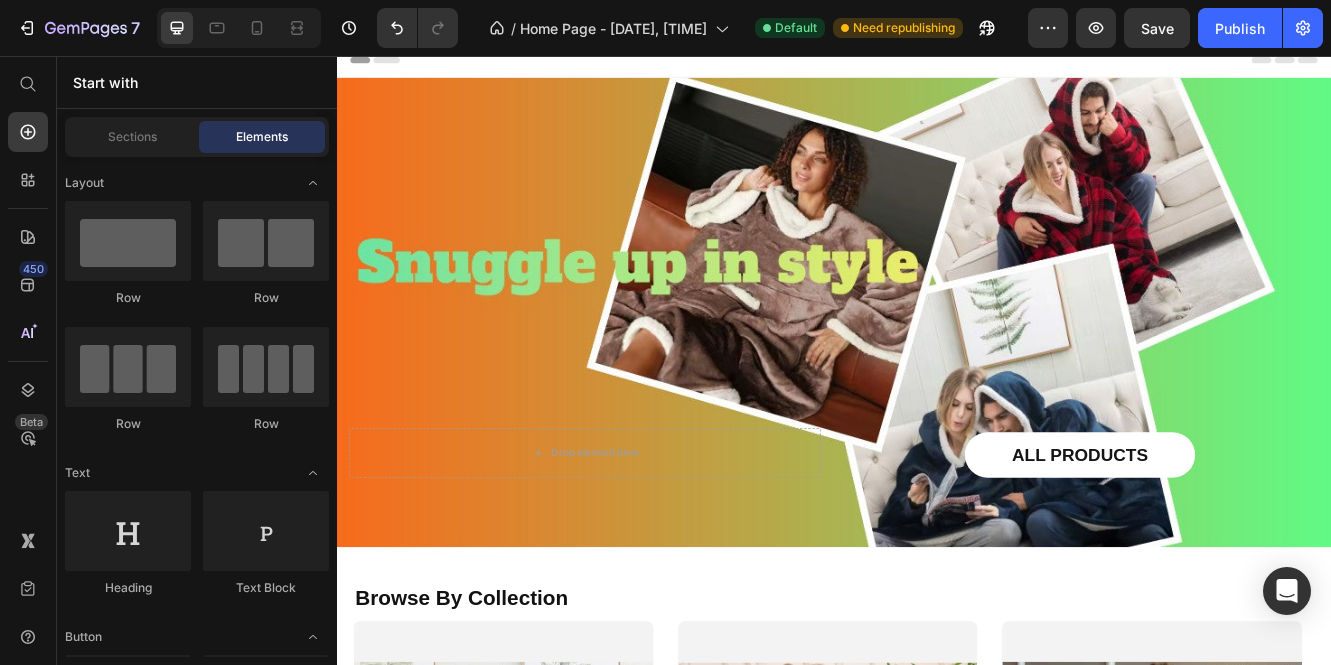 scroll, scrollTop: 0, scrollLeft: 0, axis: both 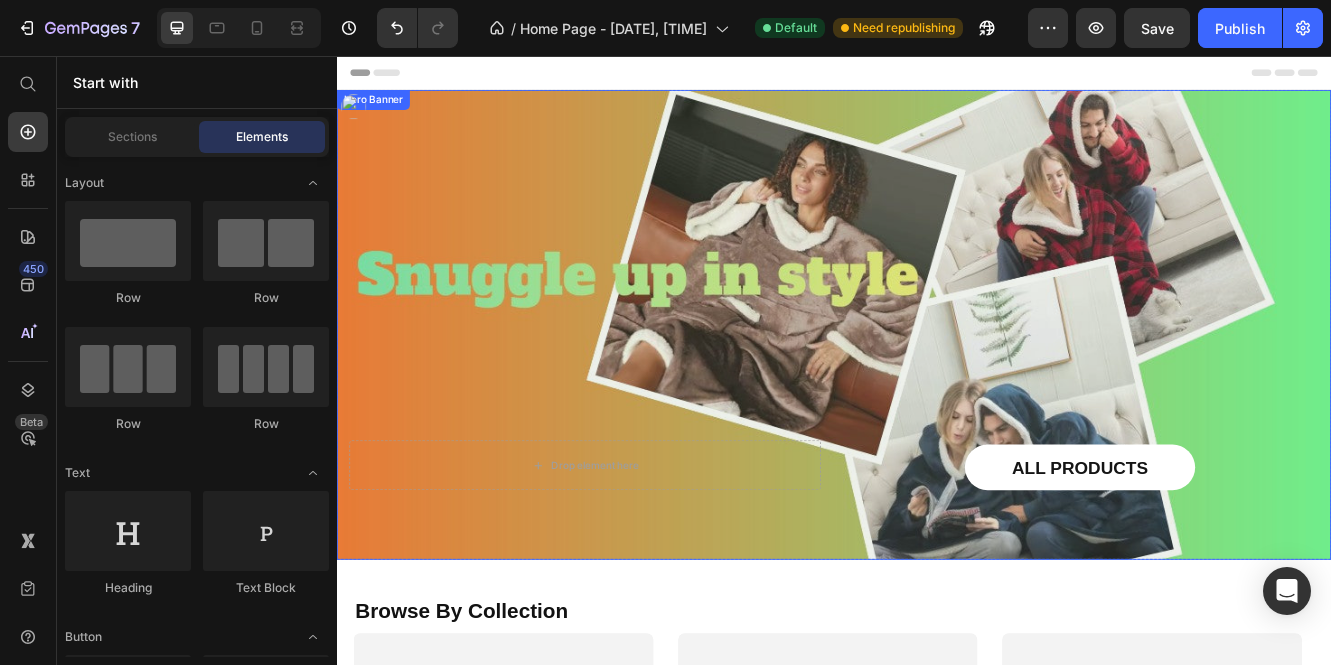 click at bounding box center (937, 380) 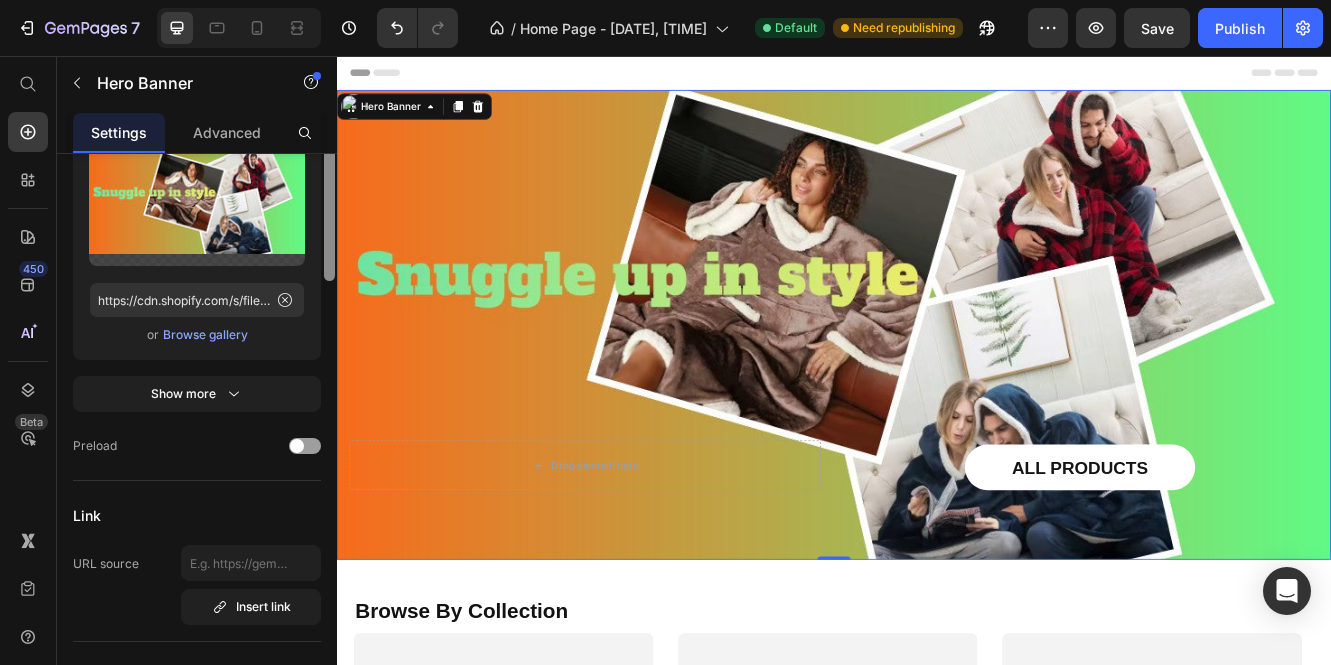 drag, startPoint x: 326, startPoint y: 214, endPoint x: 330, endPoint y: 311, distance: 97.082436 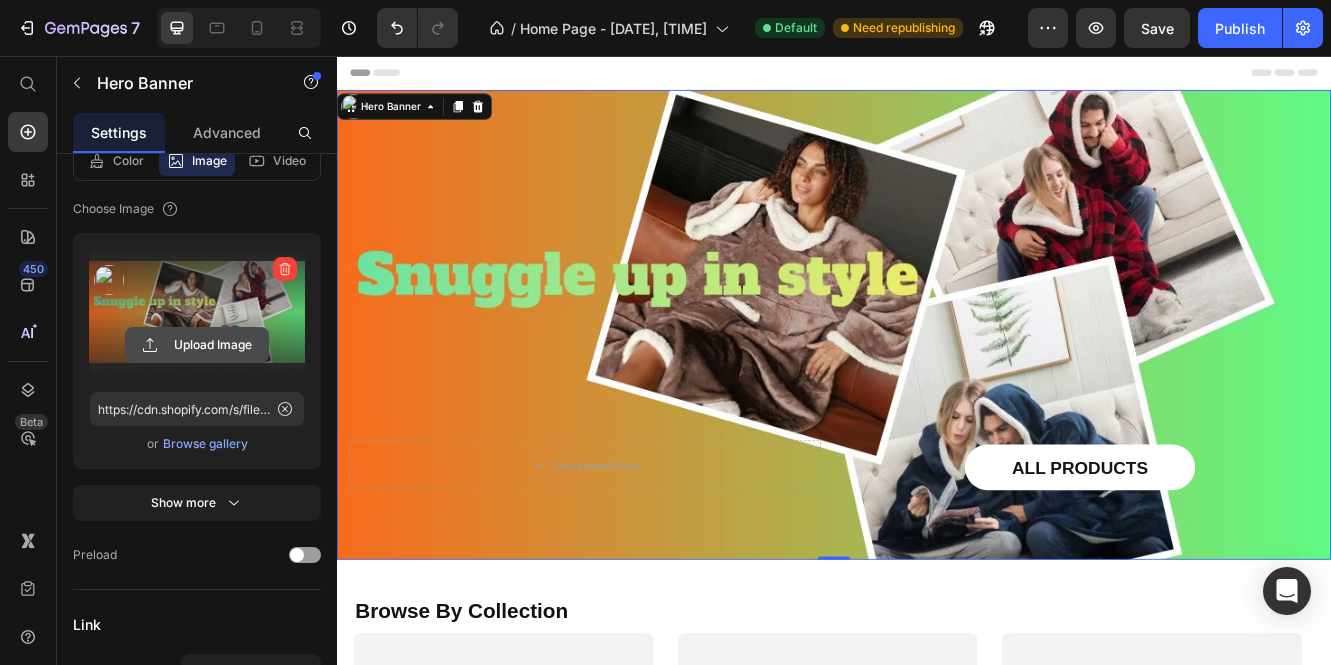 click 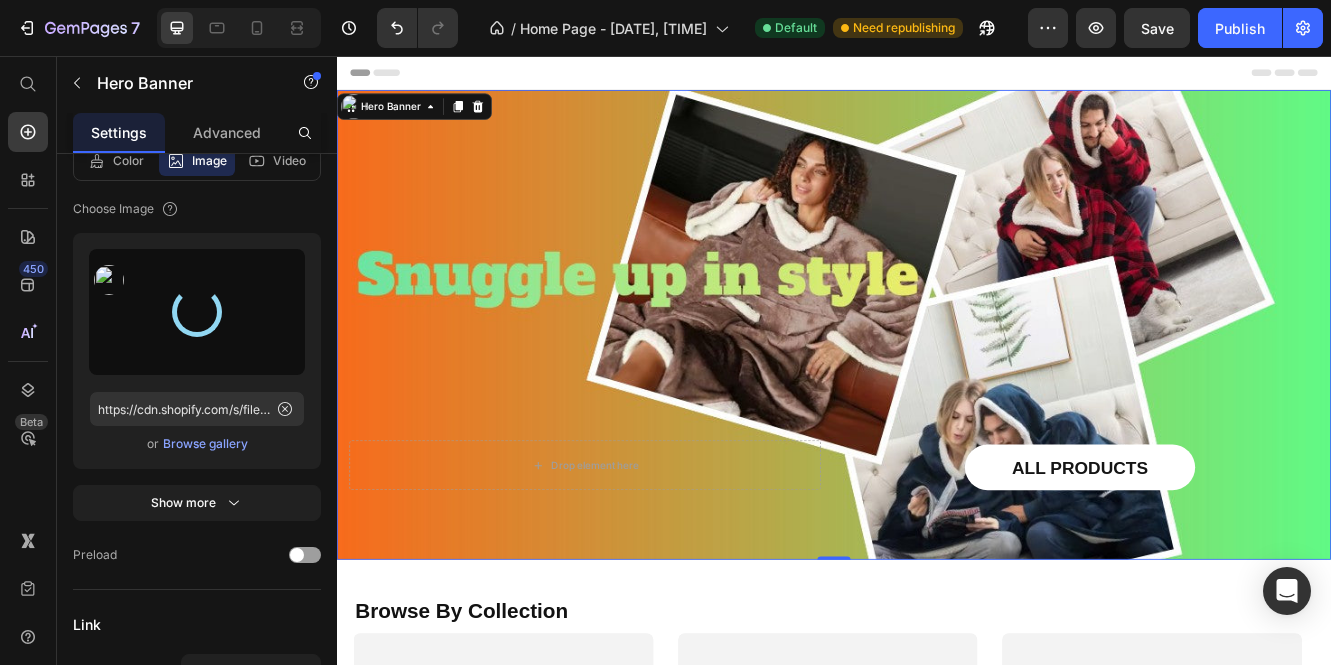 type on "https://cdn.shopify.com/s/files/1/0861/9828/8712/files/gempages_548579826240324515-c7b8b15f-92b7-4ea6-a6f7-3444f2bb226a.jpg" 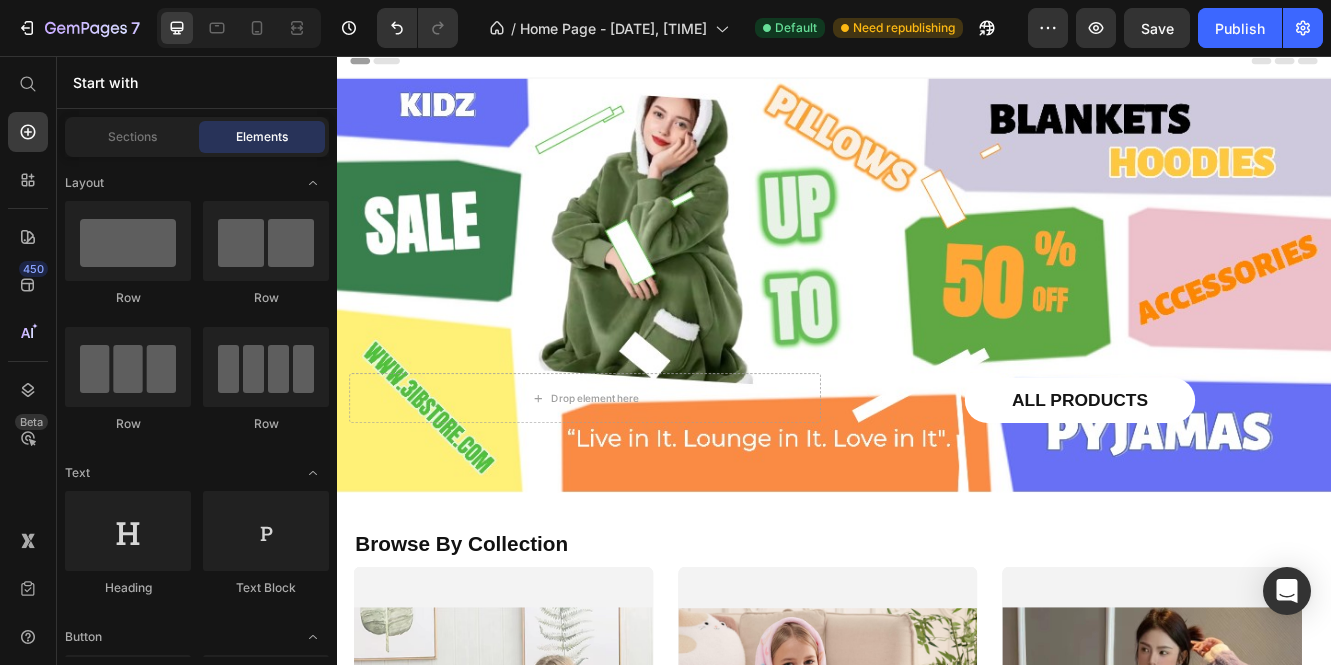 scroll, scrollTop: 0, scrollLeft: 0, axis: both 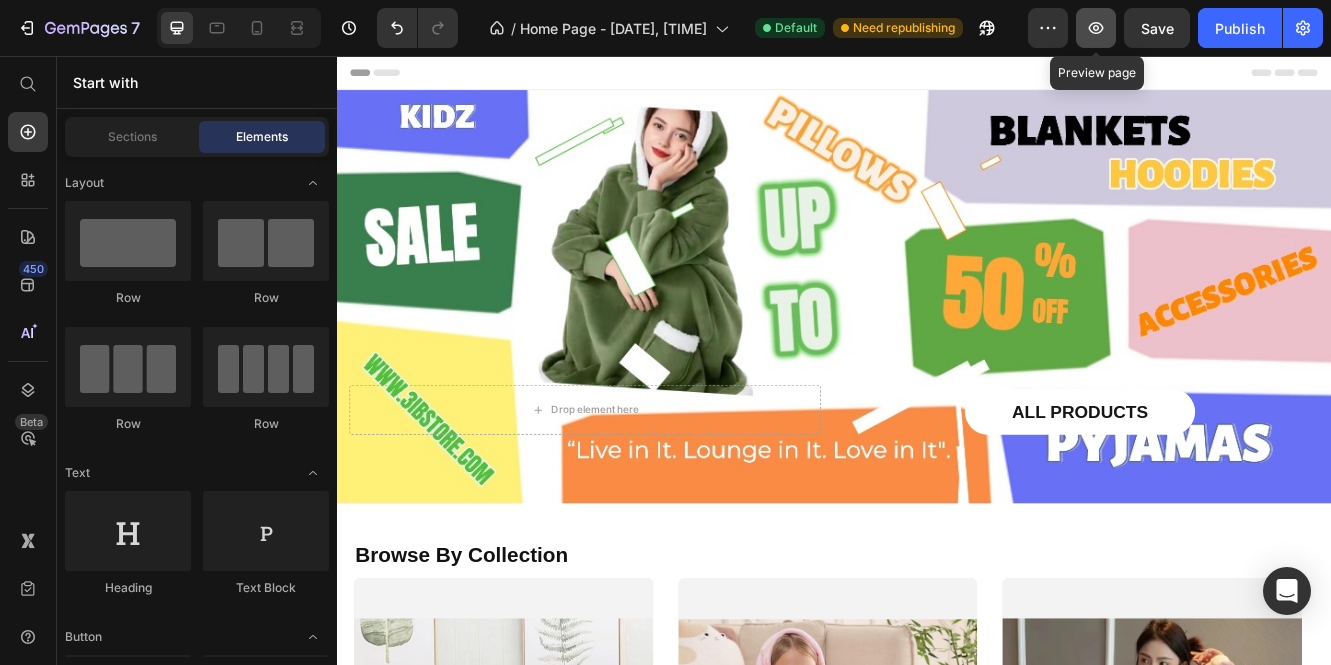 click 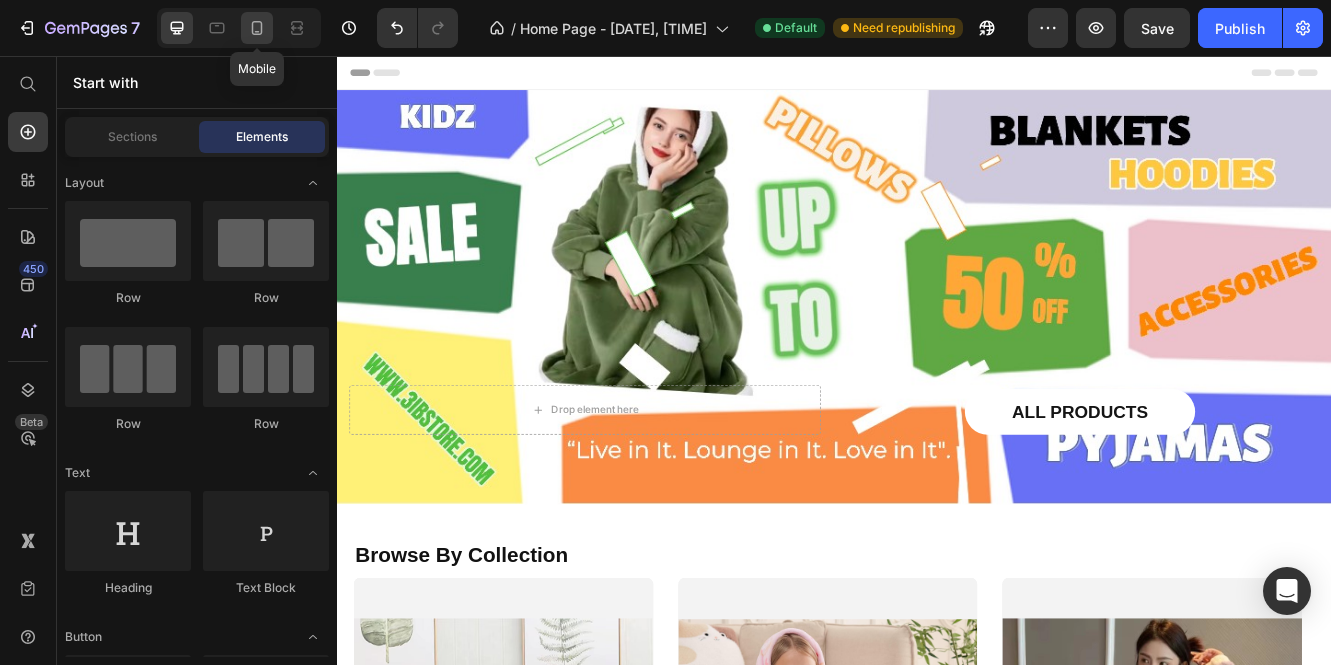click 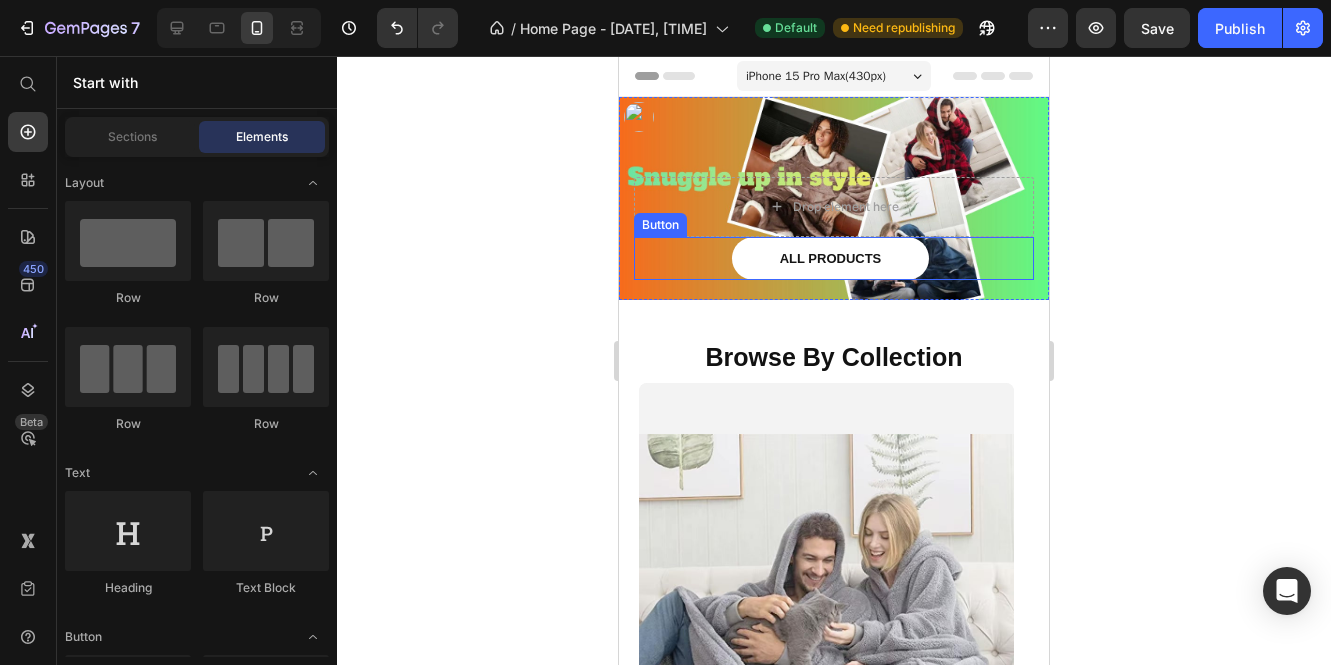 scroll, scrollTop: 0, scrollLeft: 0, axis: both 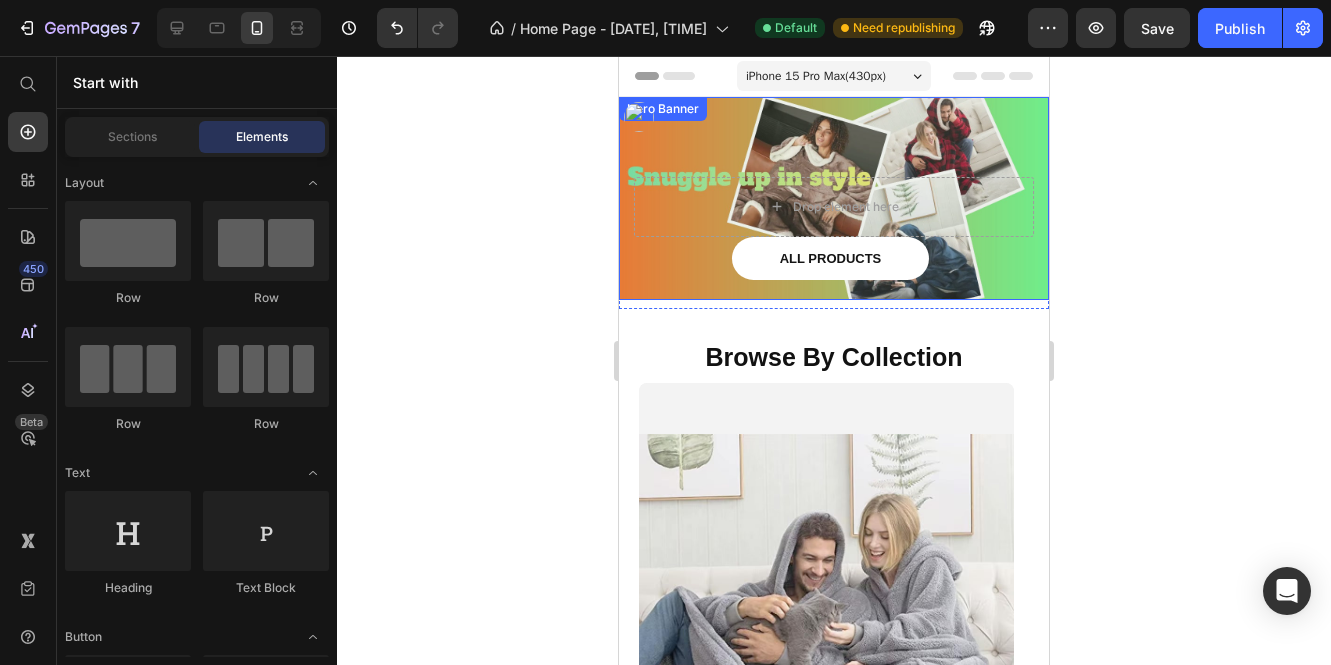 click at bounding box center (834, 198) 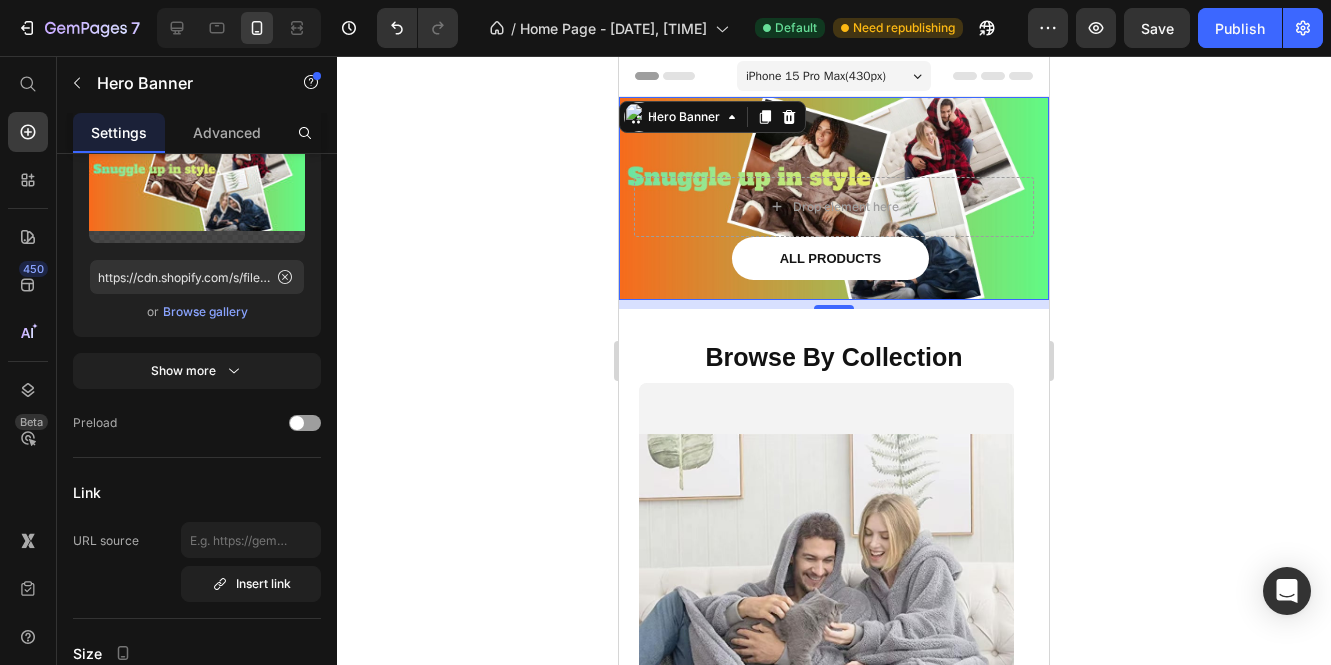 click on "Browse gallery" at bounding box center (205, 312) 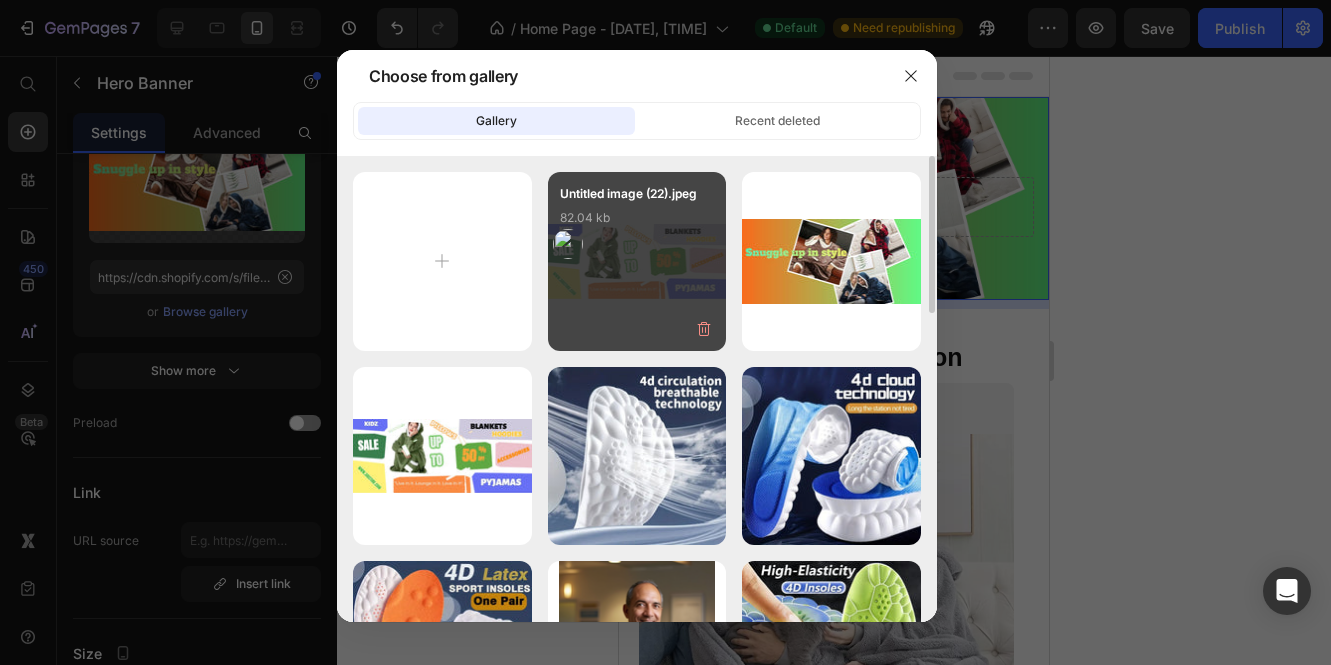 click on "Untitled image (22).jpeg 82.04 kb" at bounding box center [637, 261] 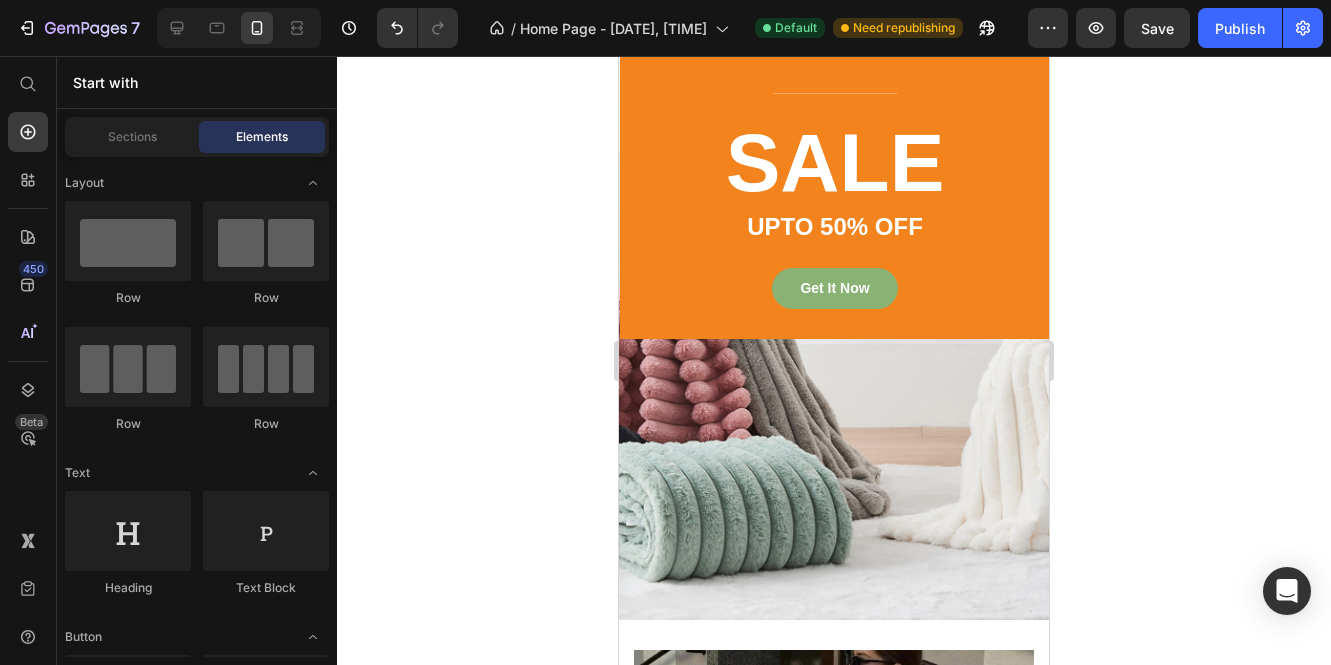 scroll, scrollTop: 1902, scrollLeft: 0, axis: vertical 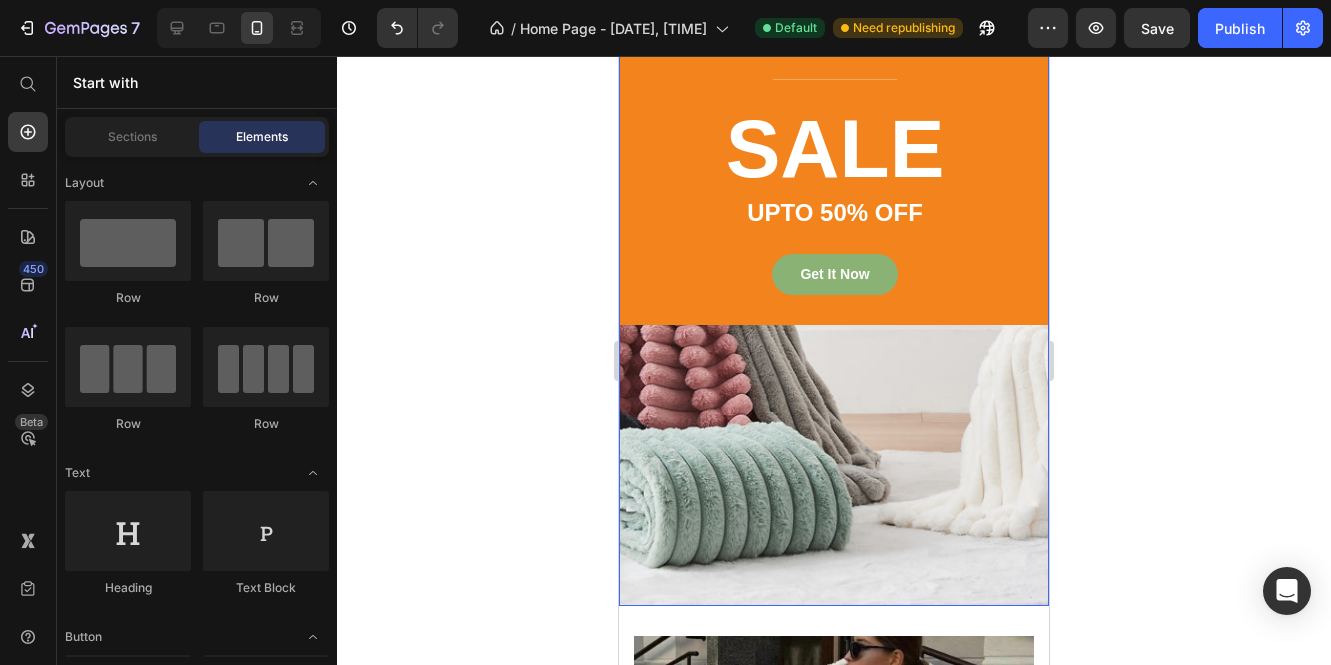click on "Title Line SALE Heading UPTO 50% OFF Text block Get It Now Button Row" at bounding box center [834, 319] 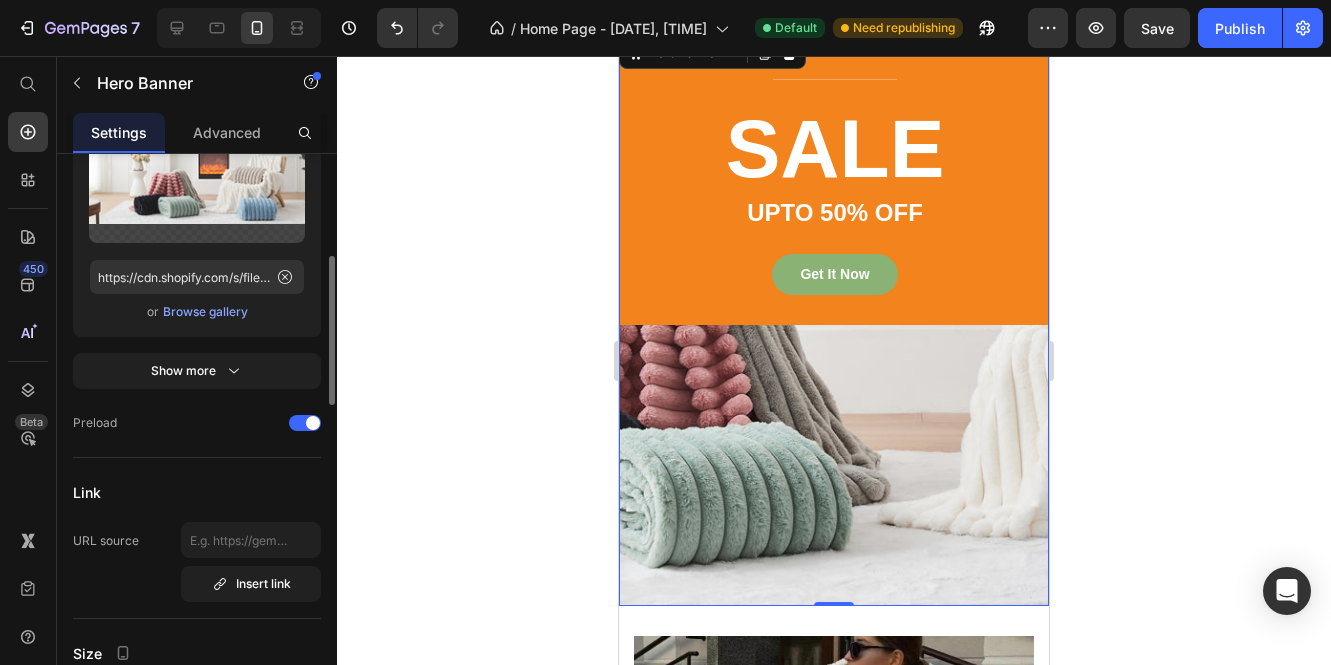 click on "Browse gallery" at bounding box center [205, 312] 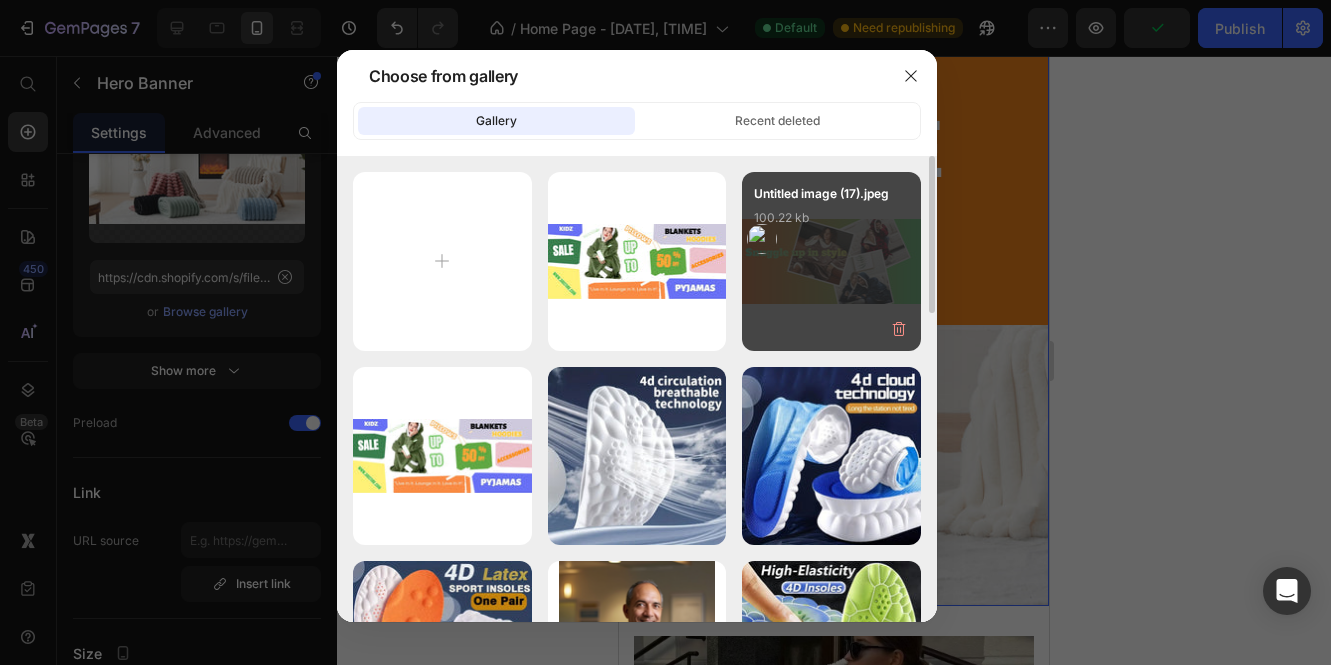 click on "Untitled image (17).jpeg [SIZE] kb" at bounding box center [831, 224] 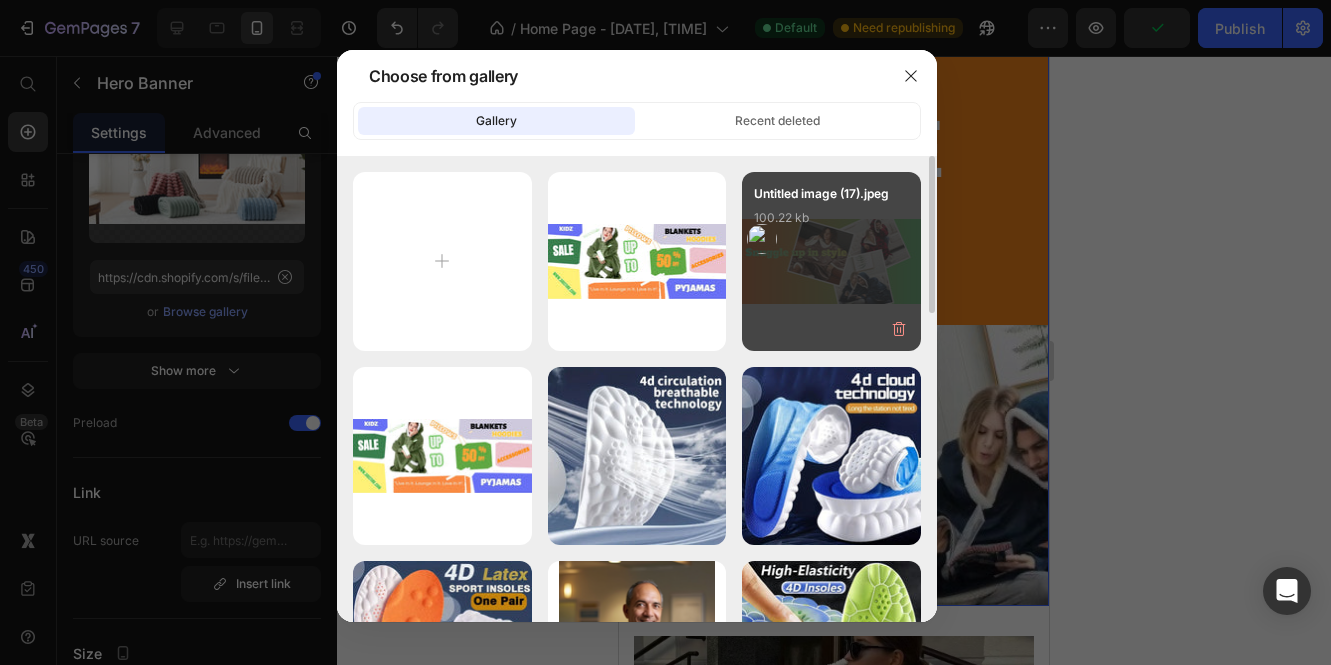 type on "https://cdn.shopify.com/s/files/1/0861/9828/8712/files/gempages_548579826240324515-e23916b1-10f3-4e02-b26f-7c707ad70b15.jpg" 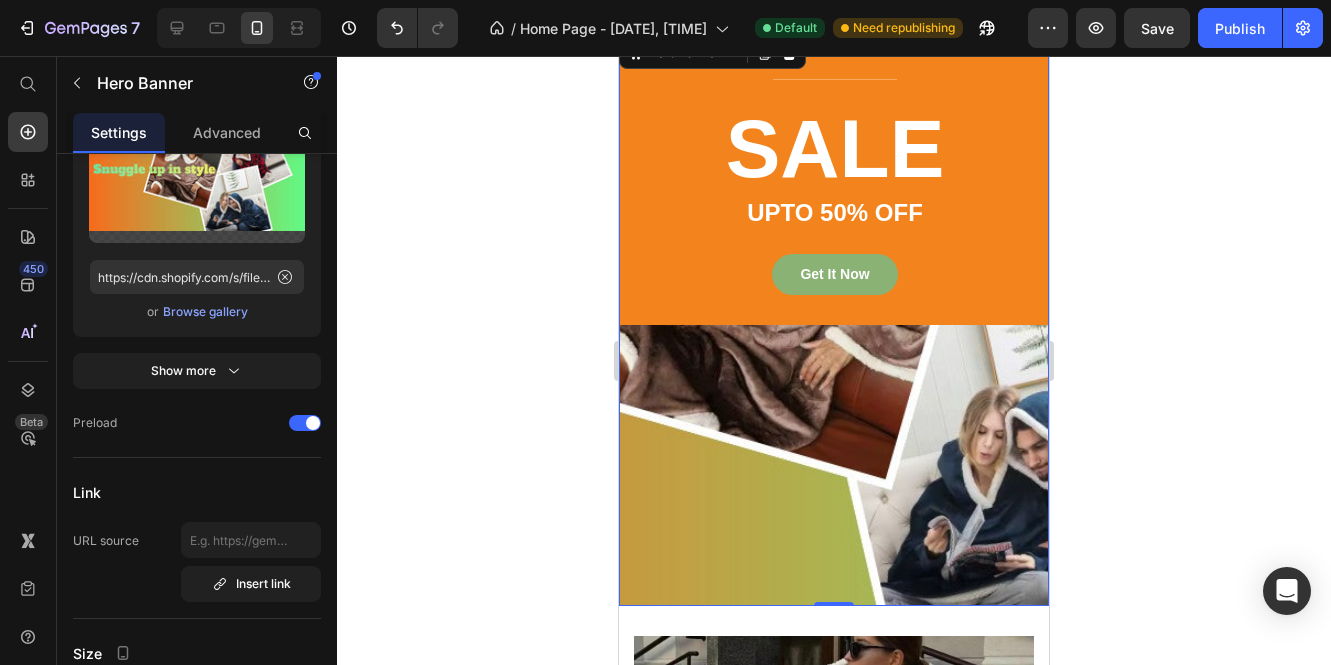 click 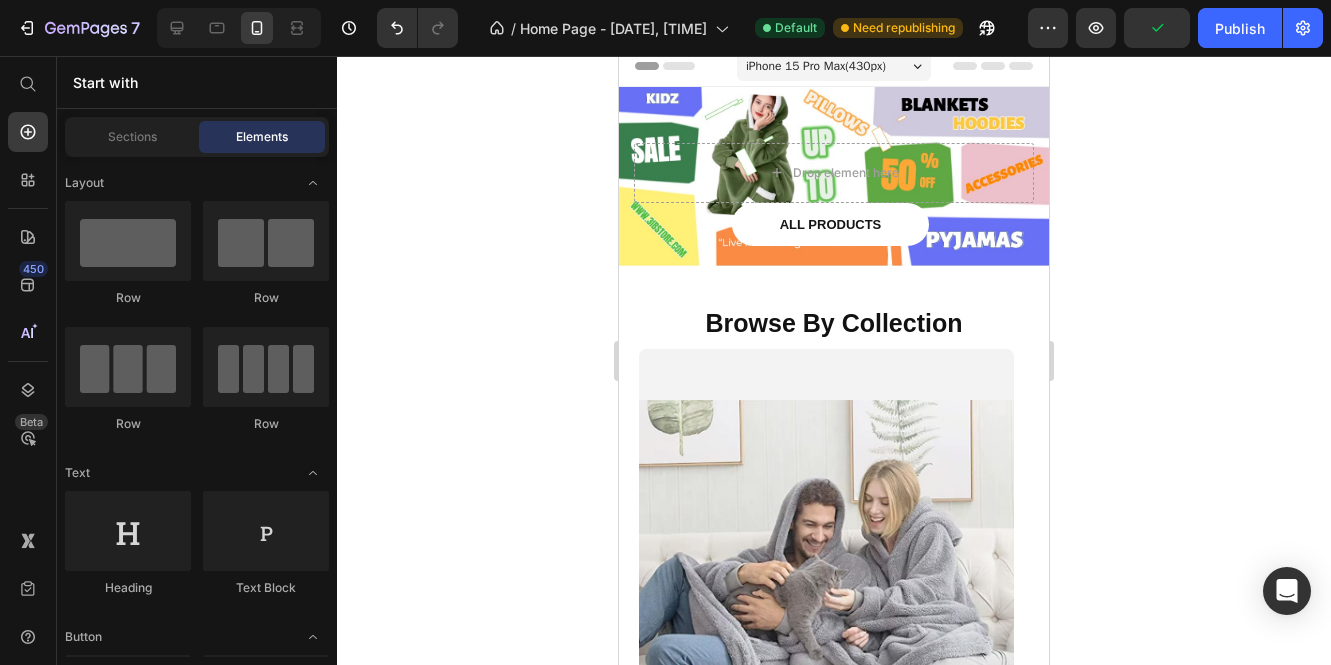 scroll, scrollTop: 0, scrollLeft: 0, axis: both 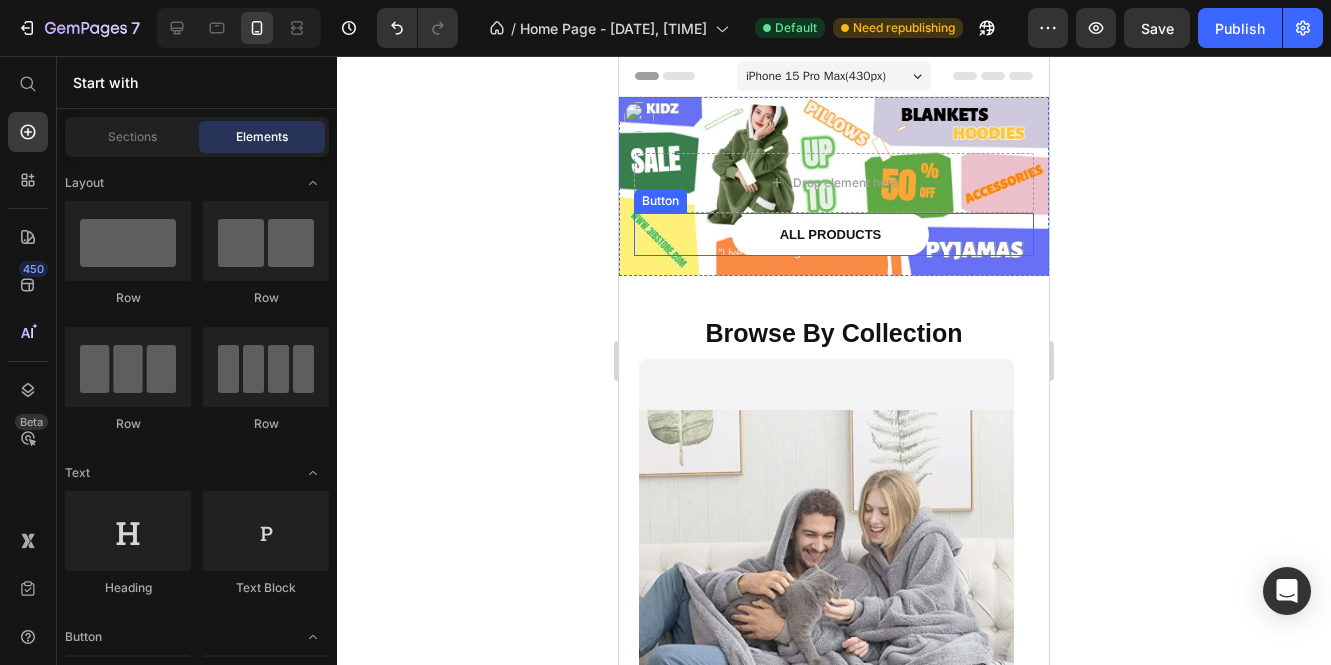 click on "ALL products Button" at bounding box center (834, 235) 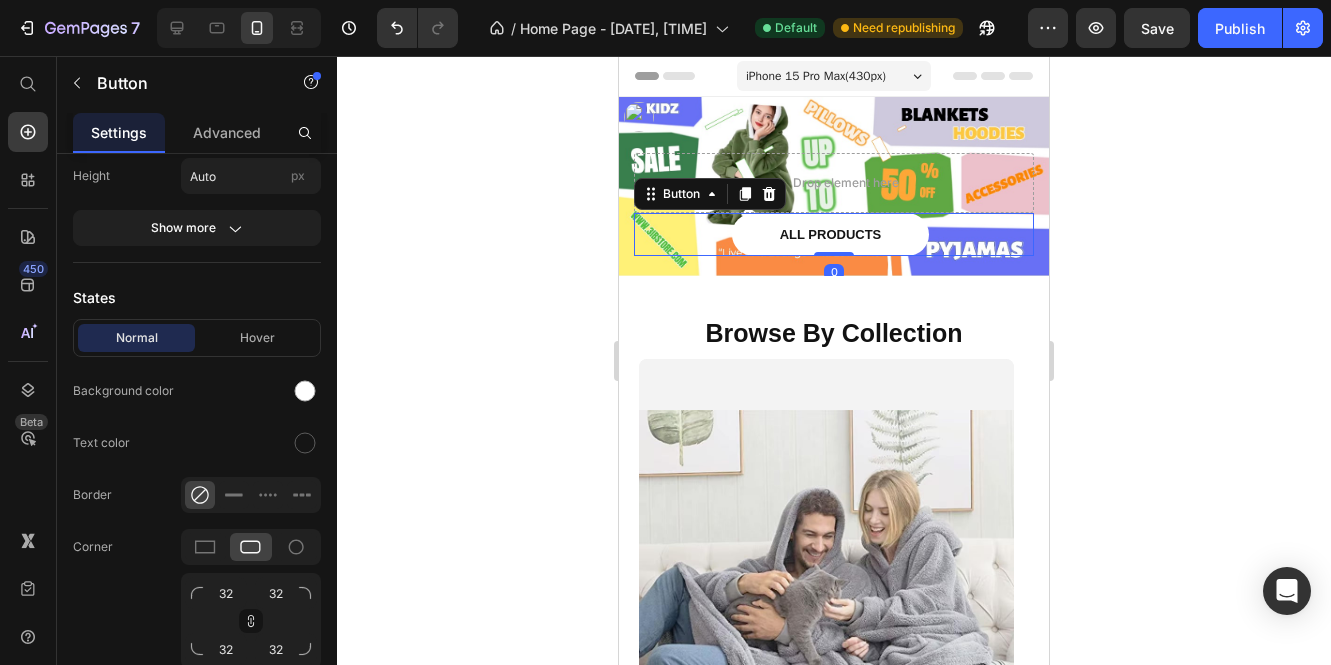 scroll, scrollTop: 0, scrollLeft: 0, axis: both 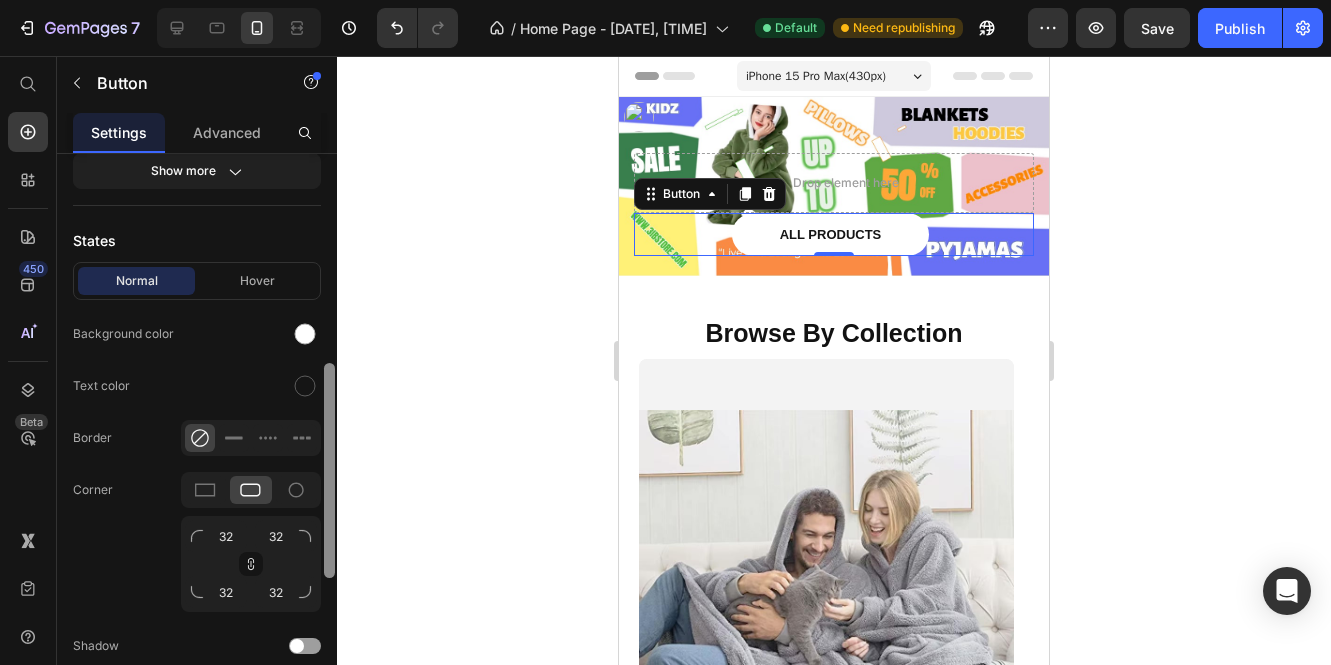 drag, startPoint x: 329, startPoint y: 247, endPoint x: 343, endPoint y: 417, distance: 170.5755 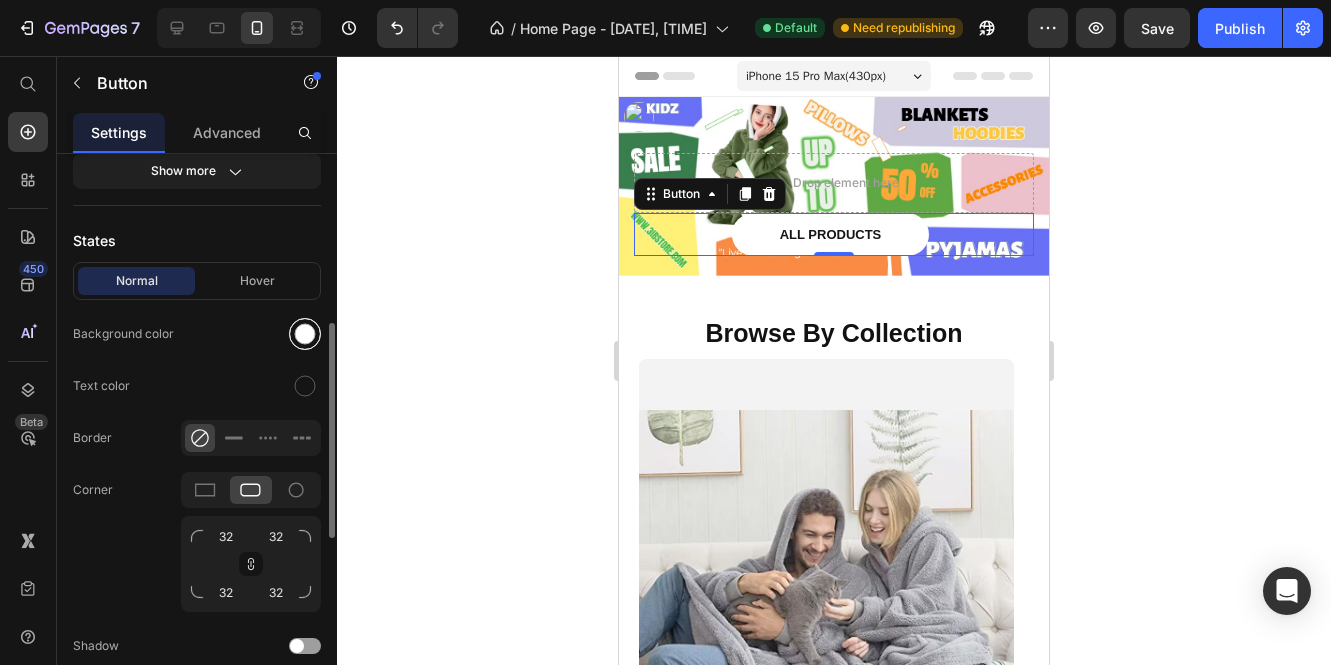 click at bounding box center [305, 334] 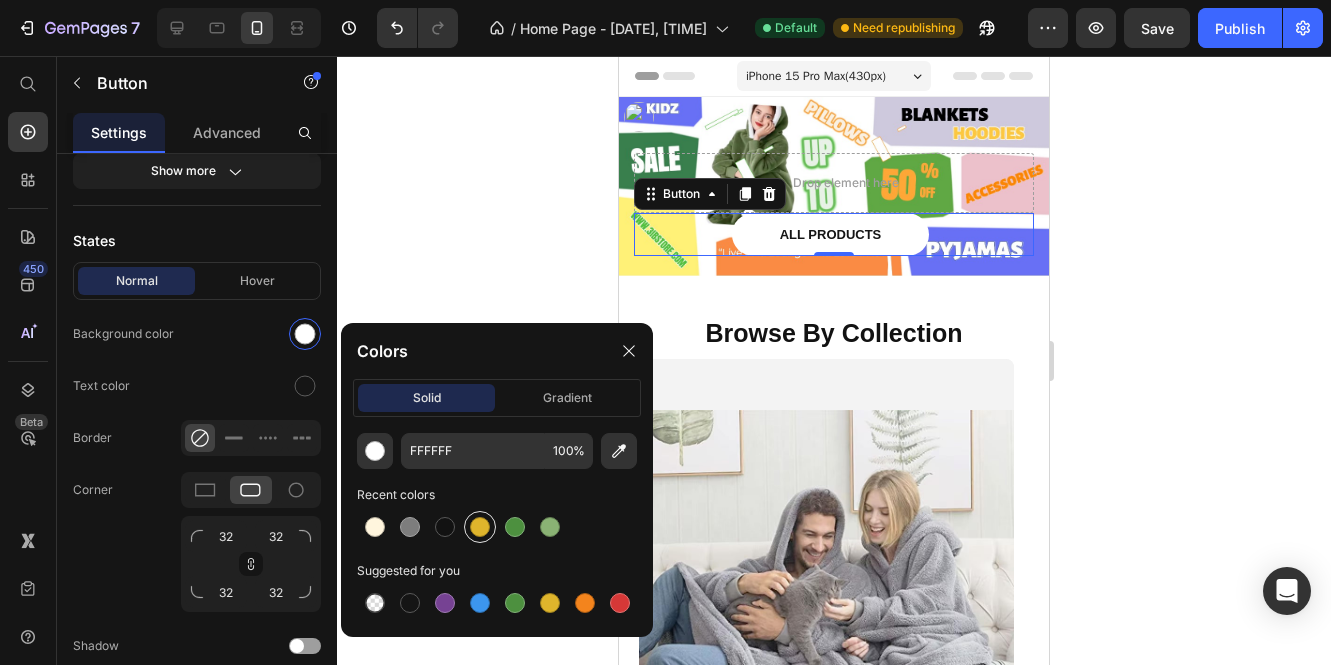 click at bounding box center [480, 527] 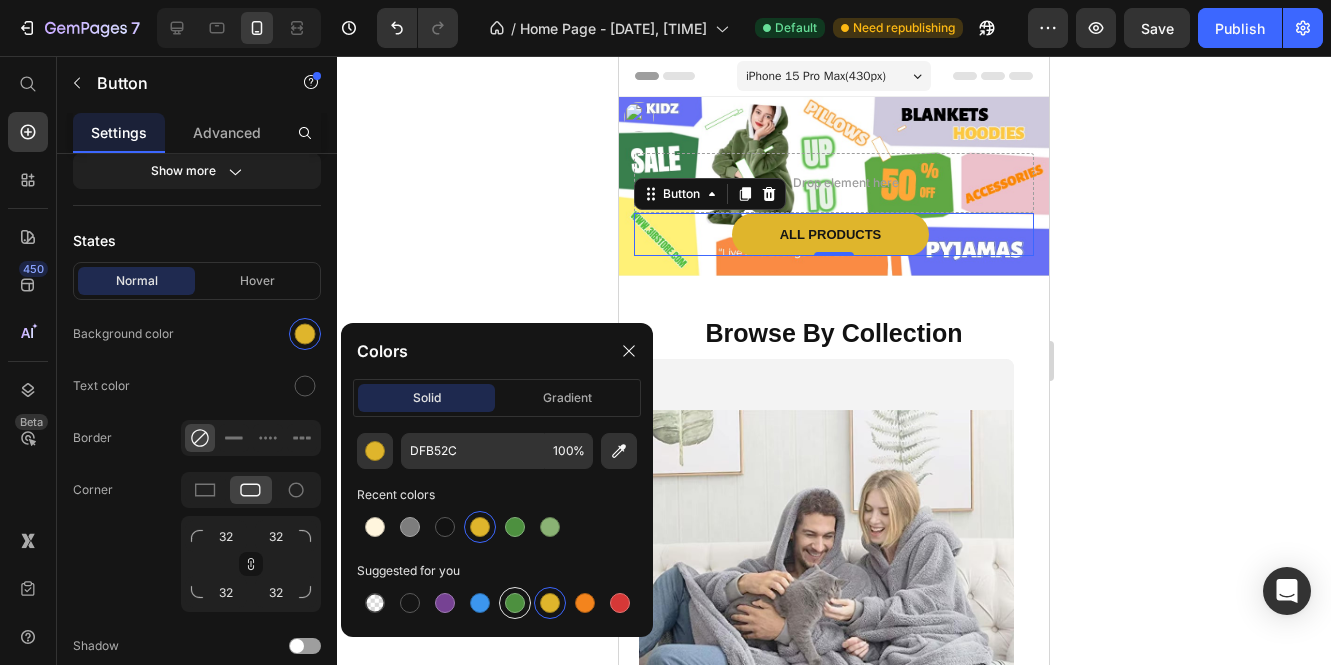 click at bounding box center [515, 603] 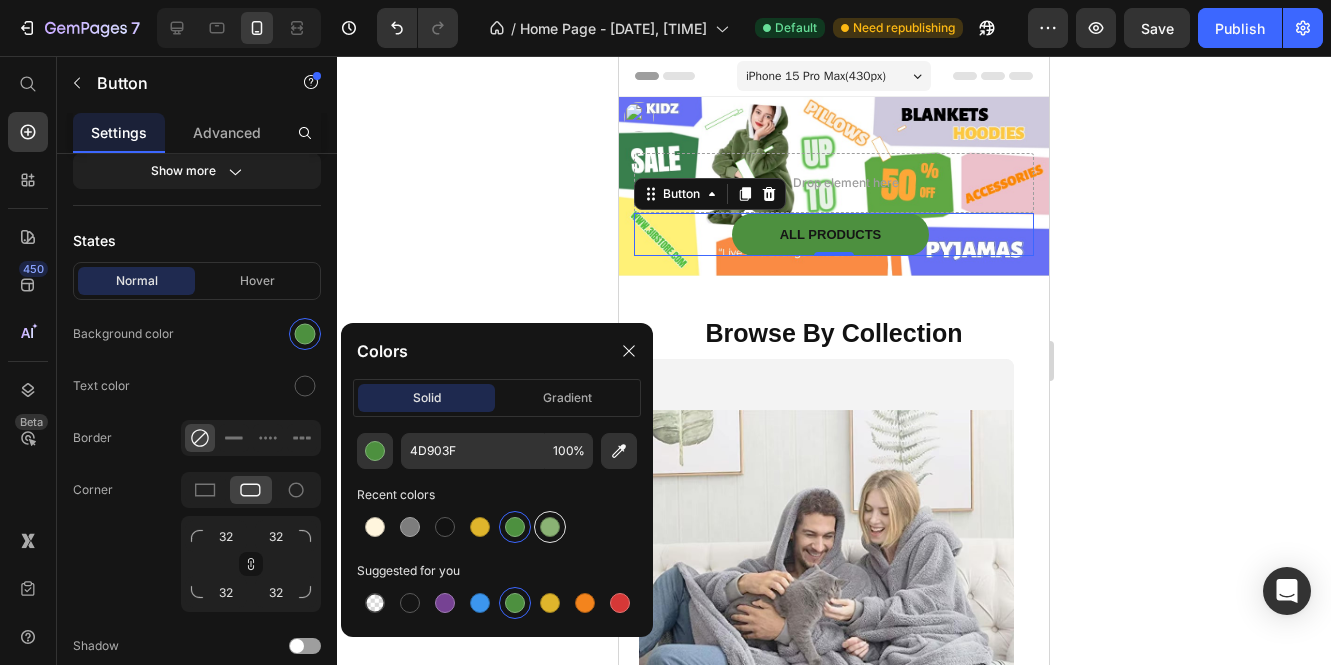 click at bounding box center (550, 527) 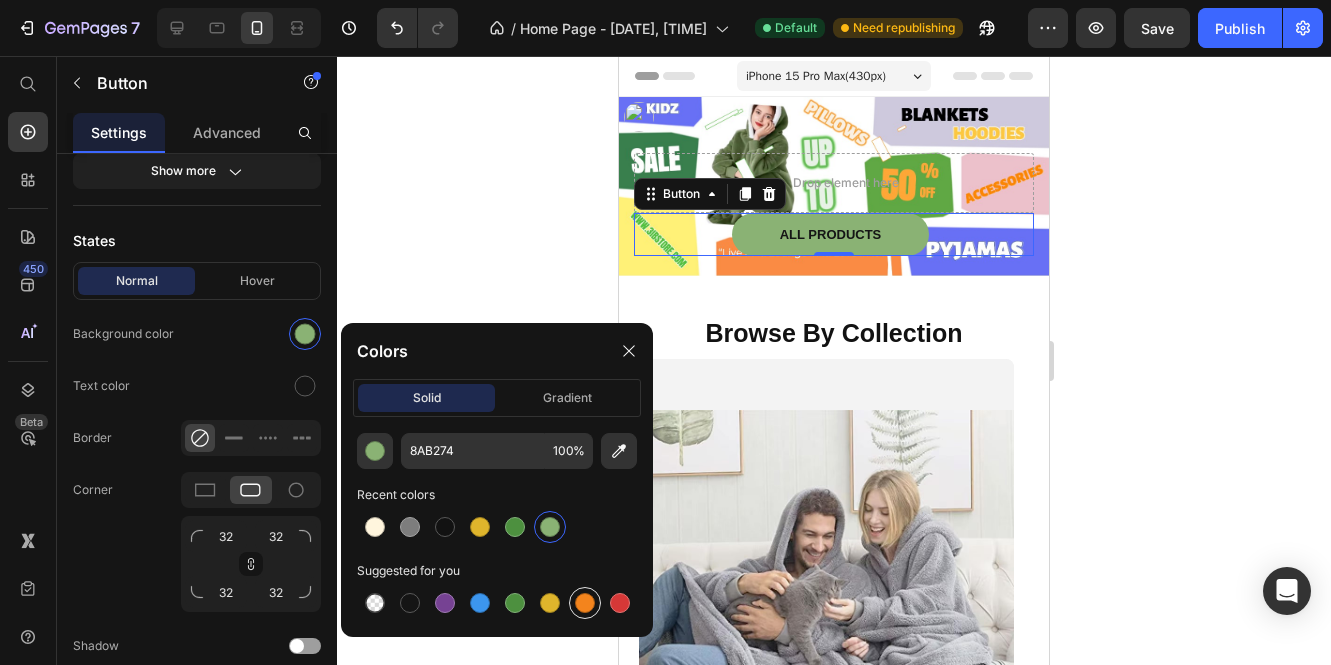 click at bounding box center [585, 603] 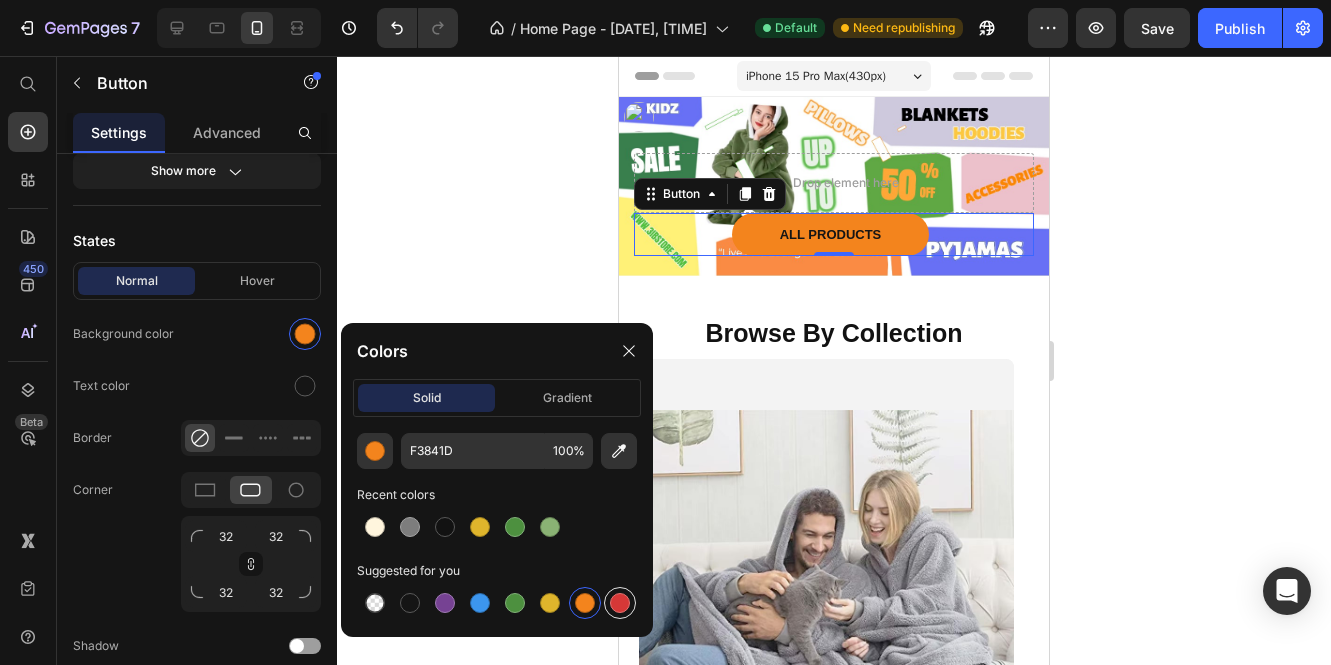 click at bounding box center [620, 603] 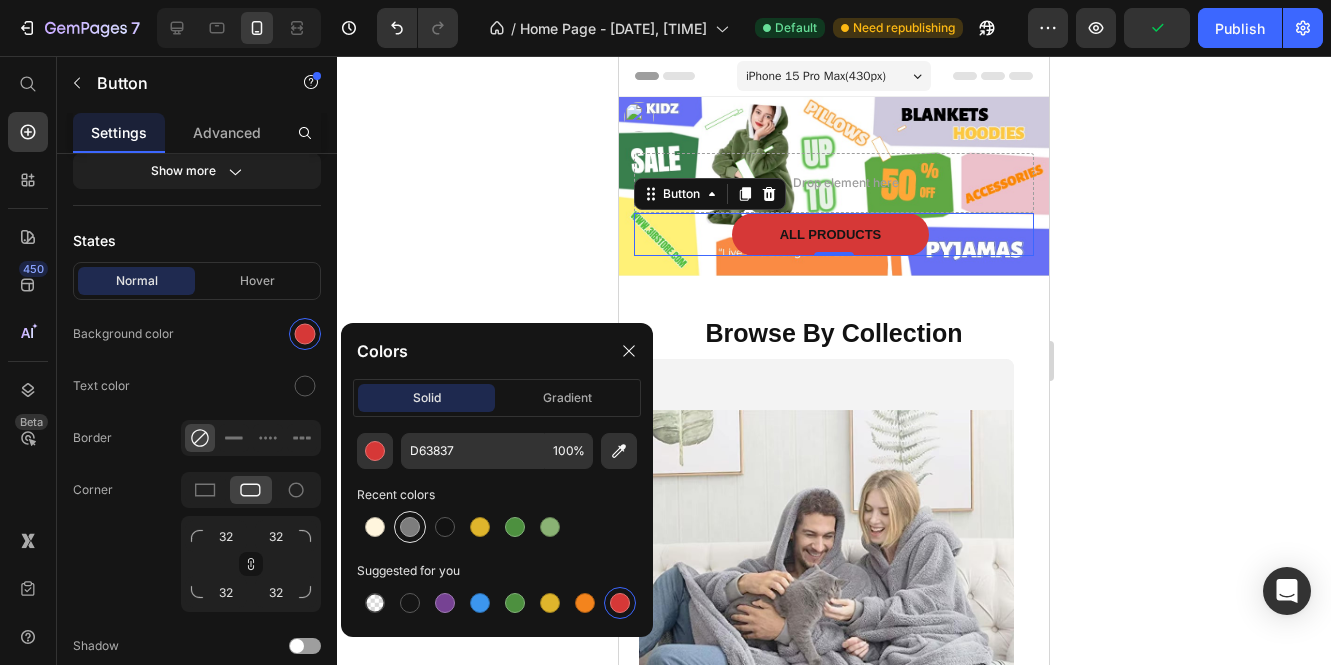 click at bounding box center [410, 527] 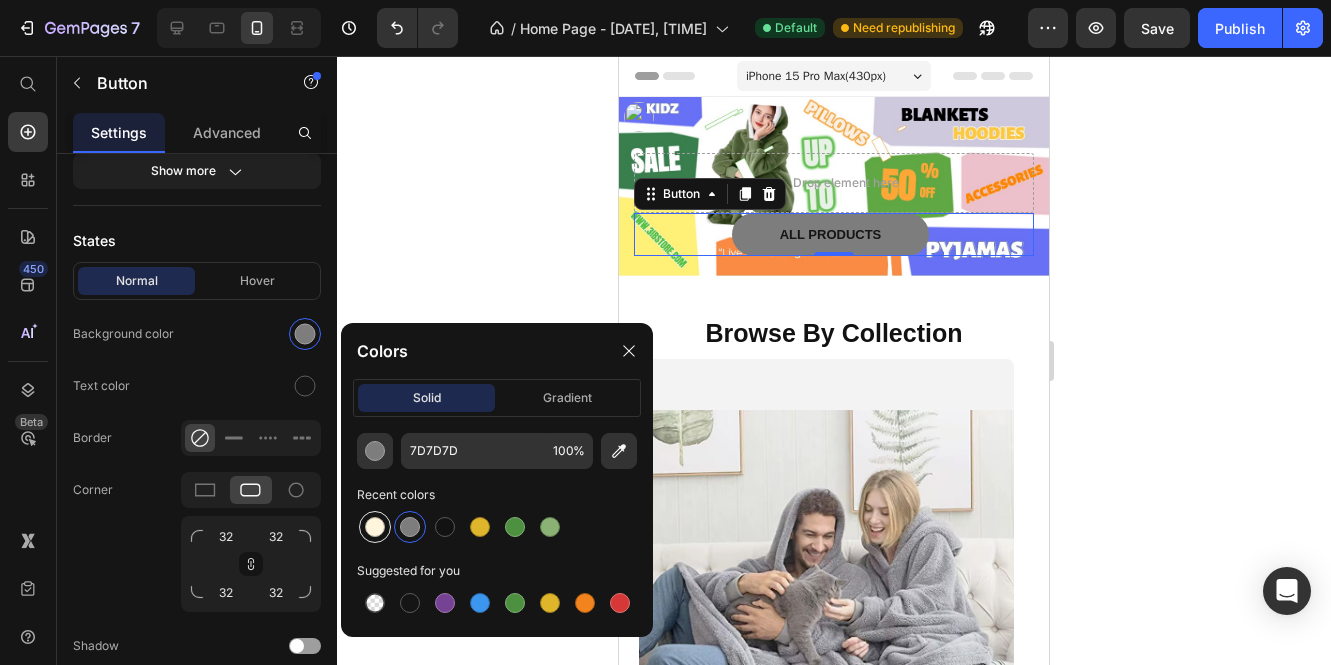 click at bounding box center (375, 527) 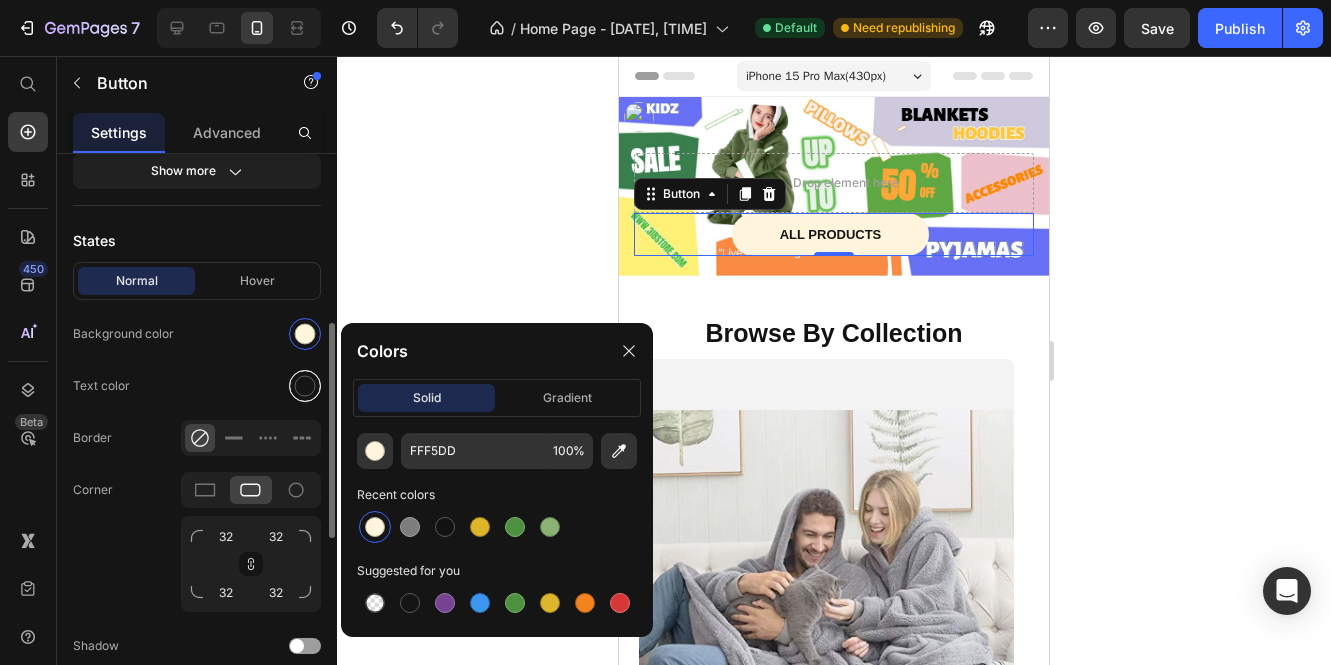 click at bounding box center (305, 386) 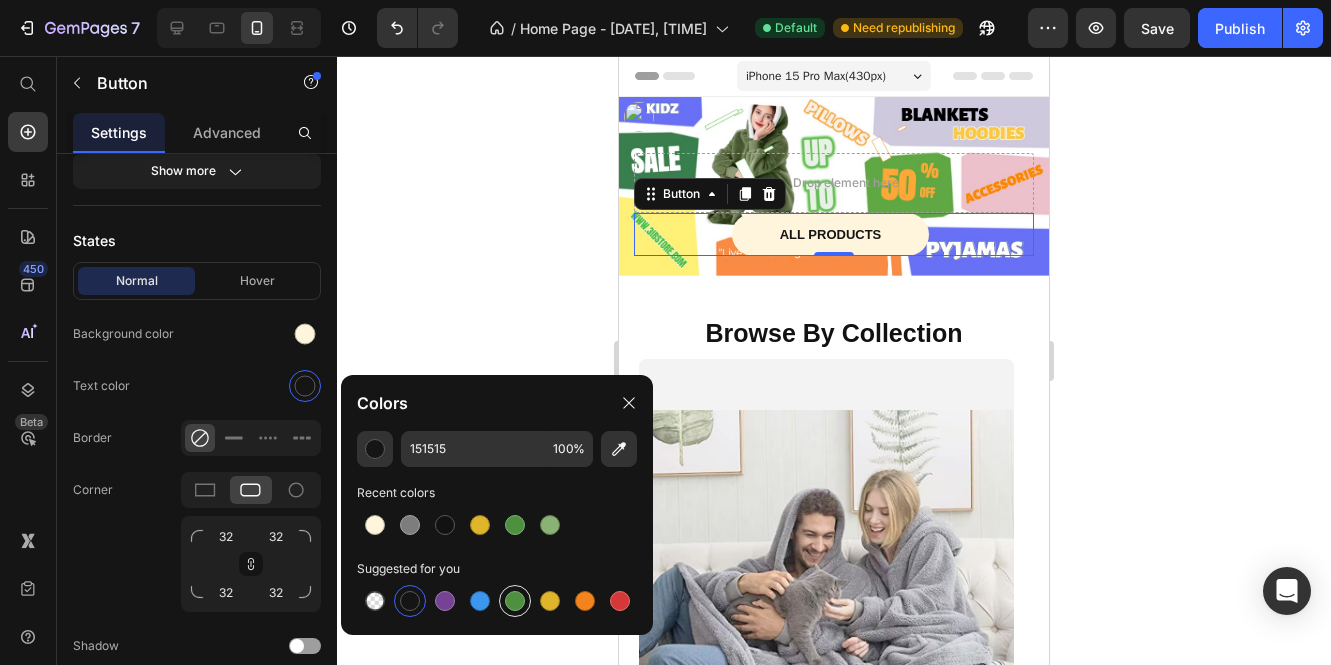 click at bounding box center [515, 601] 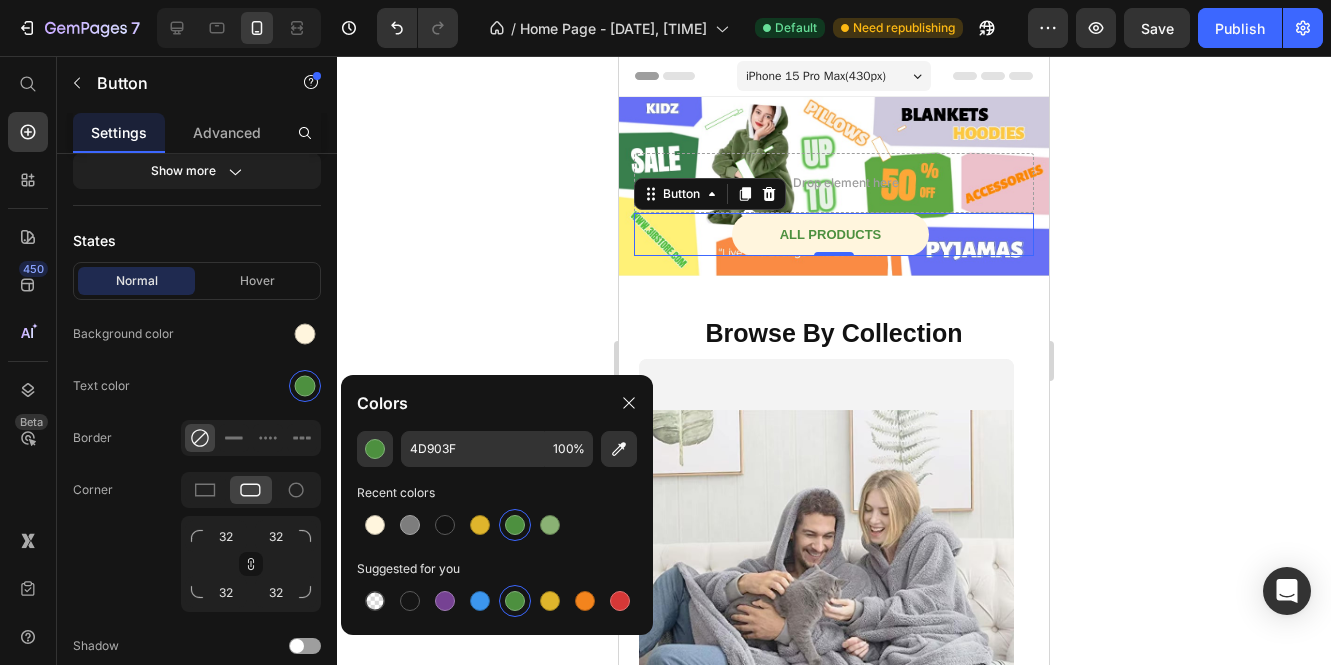 click 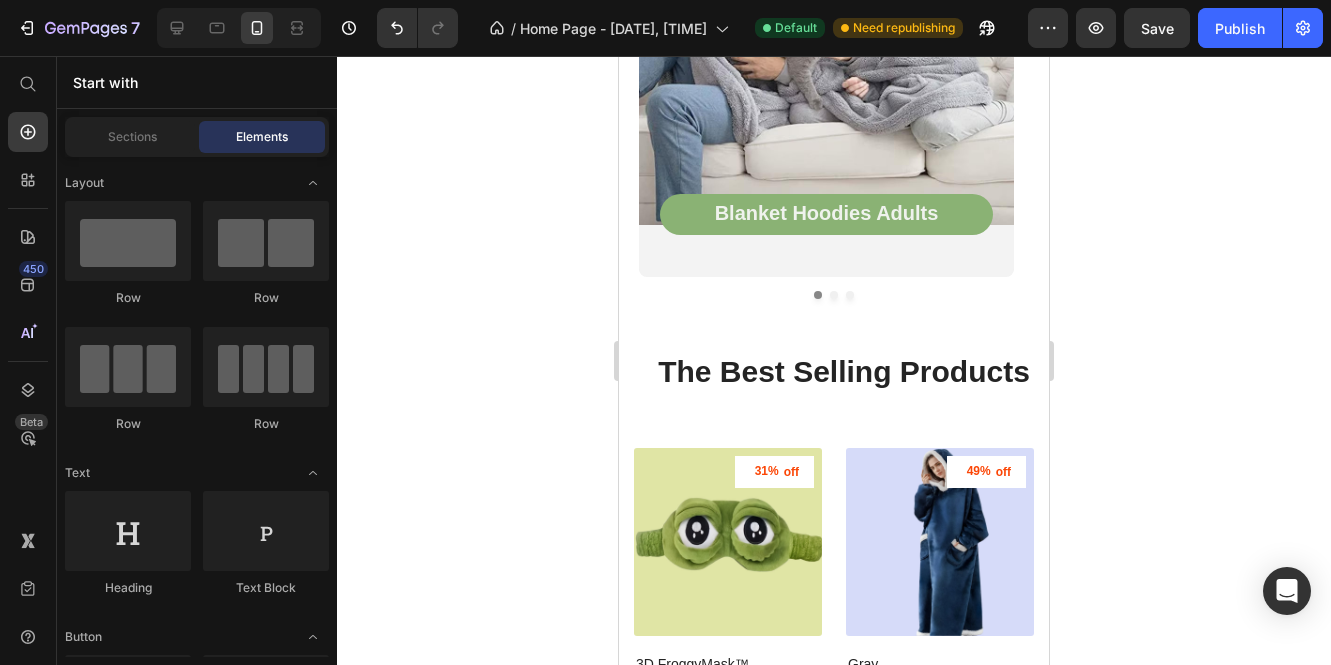 scroll, scrollTop: 520, scrollLeft: 0, axis: vertical 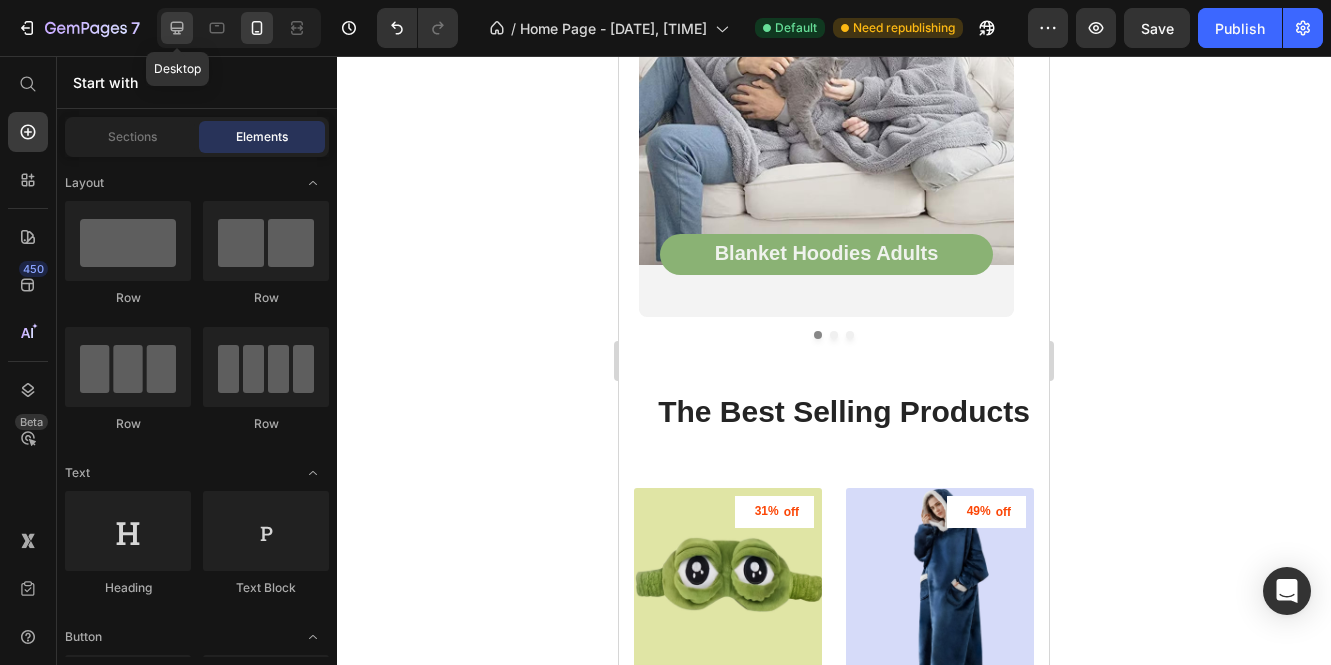 click 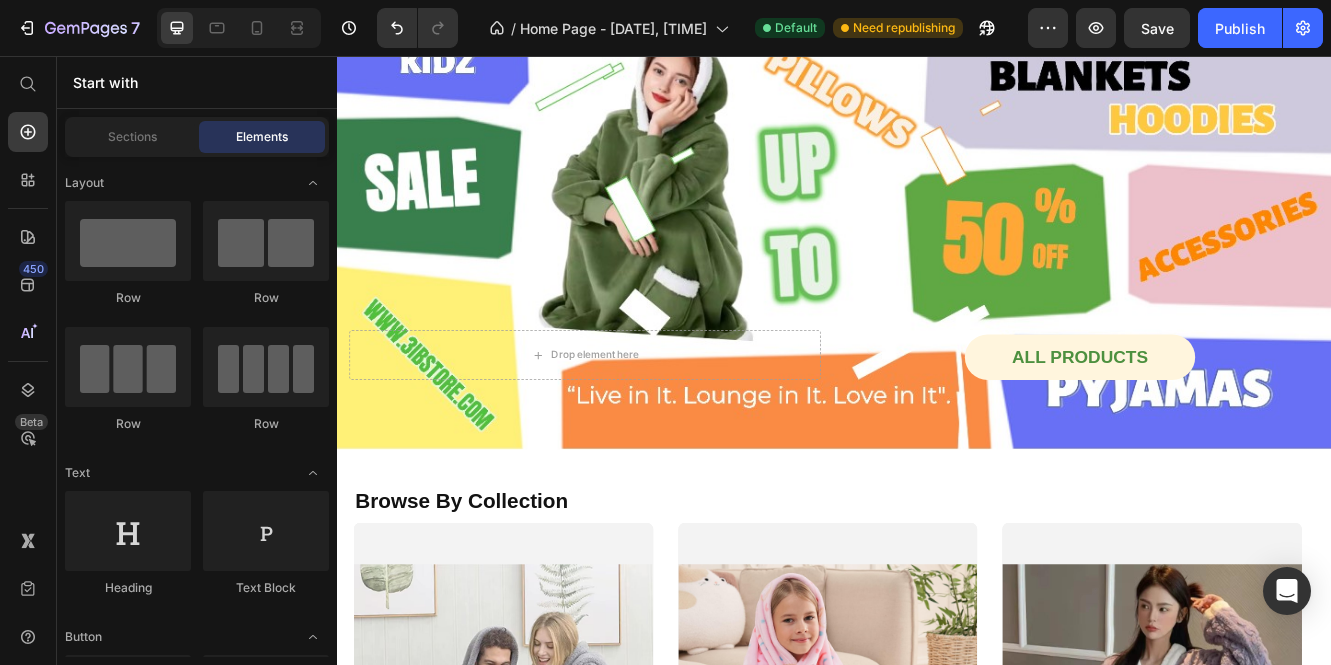 scroll, scrollTop: 48, scrollLeft: 0, axis: vertical 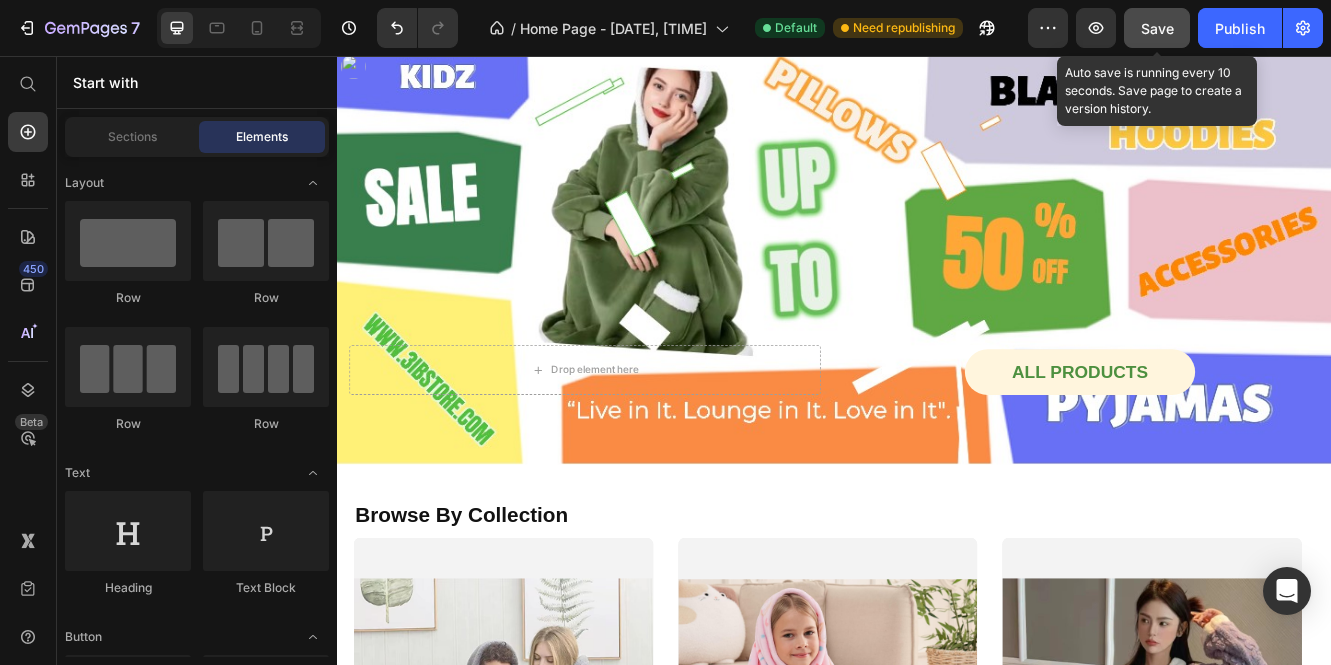 click on "Save" at bounding box center (1157, 28) 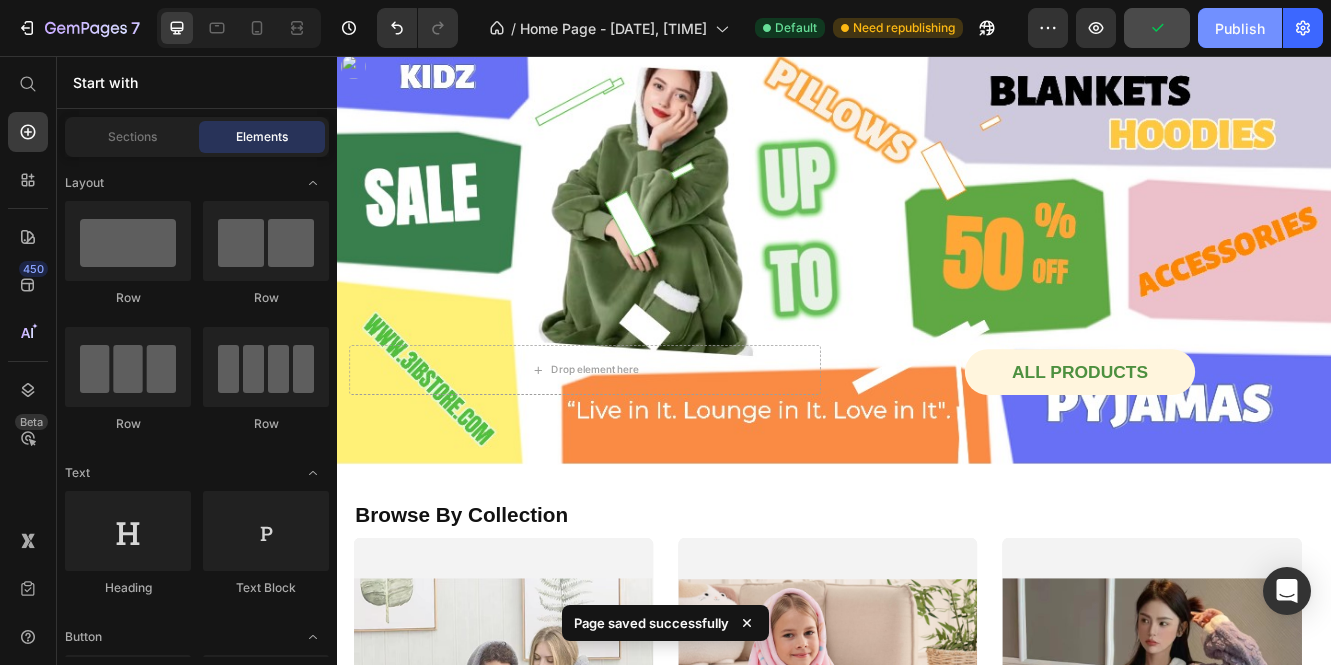 click on "Publish" at bounding box center (1240, 28) 